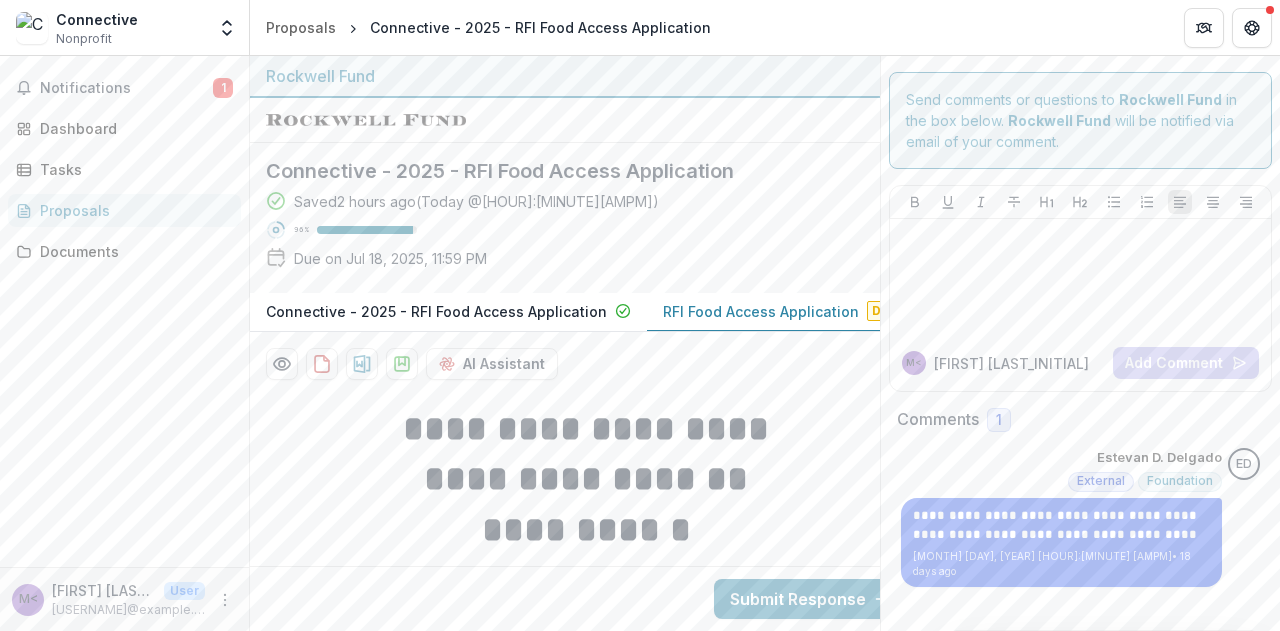 scroll, scrollTop: 0, scrollLeft: 0, axis: both 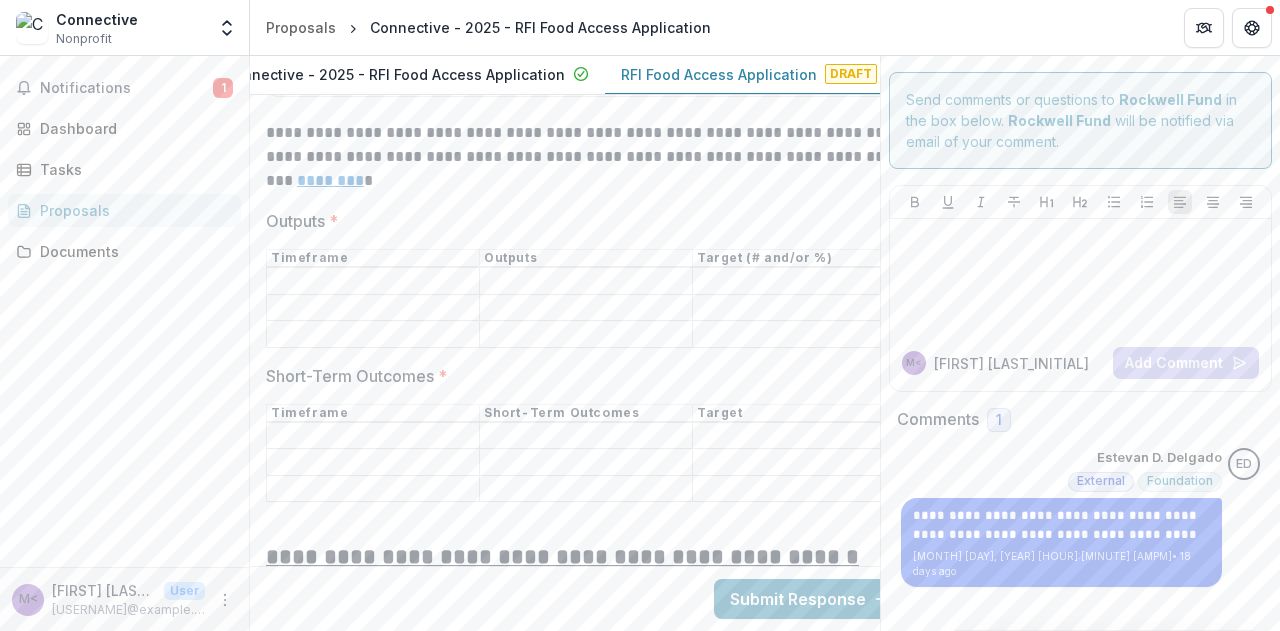 click on "Outputs *" at bounding box center [373, 308] 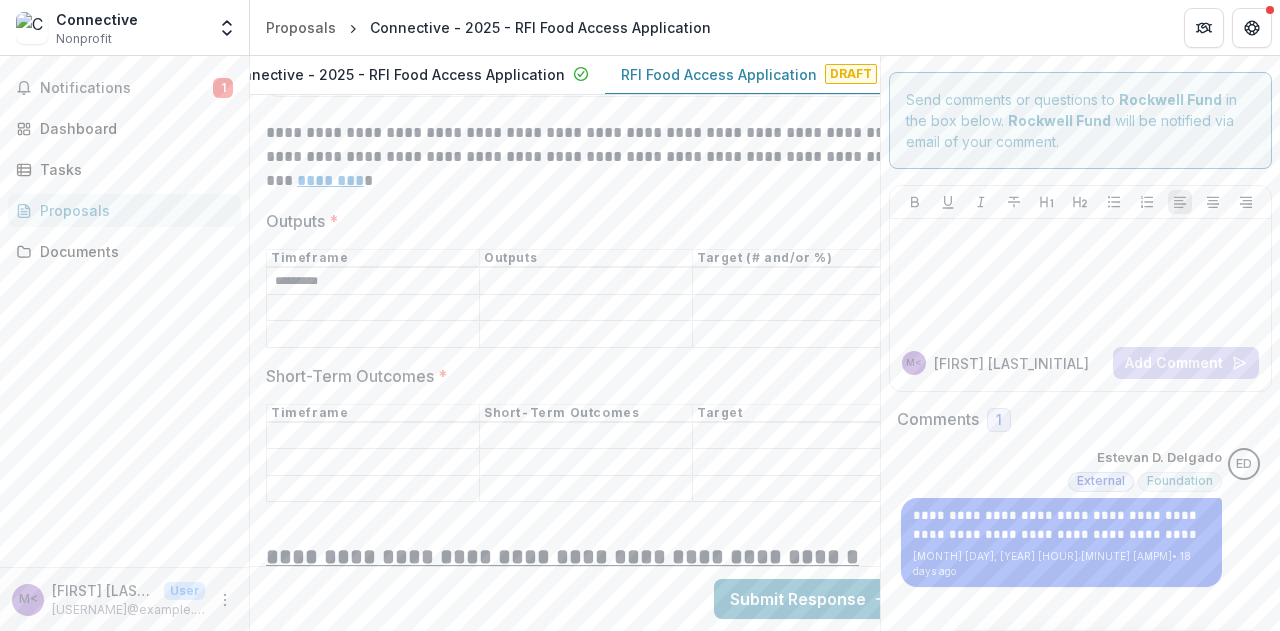 type on "*********" 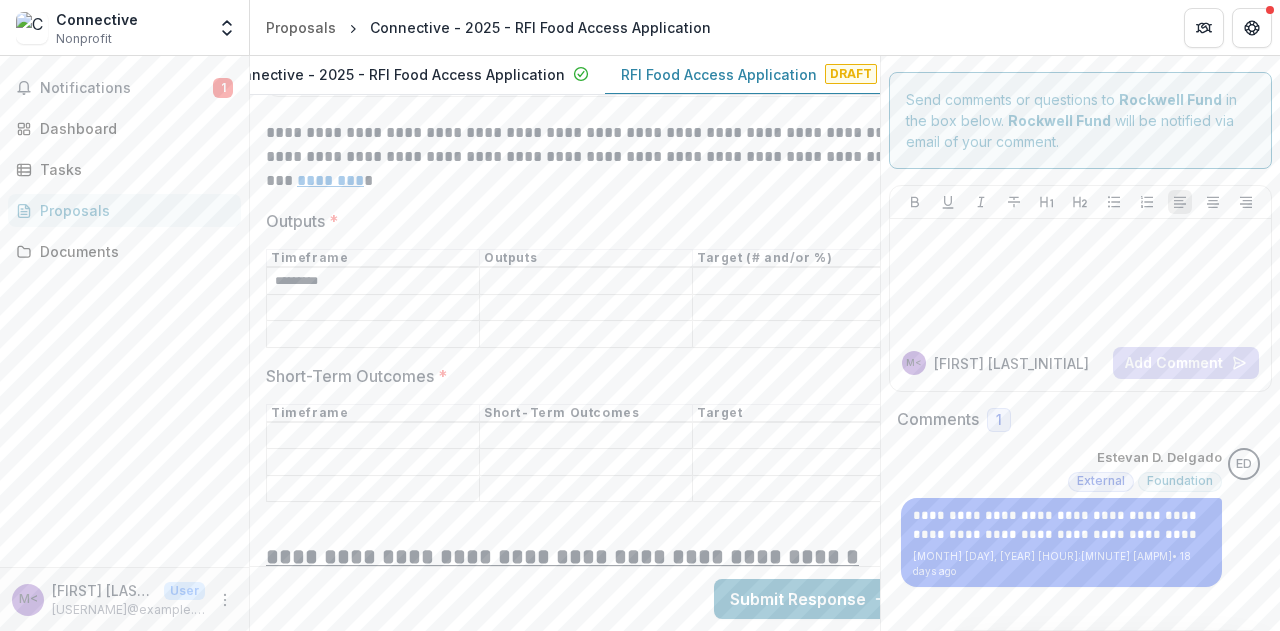 click on "Outputs *" at bounding box center (373, 308) 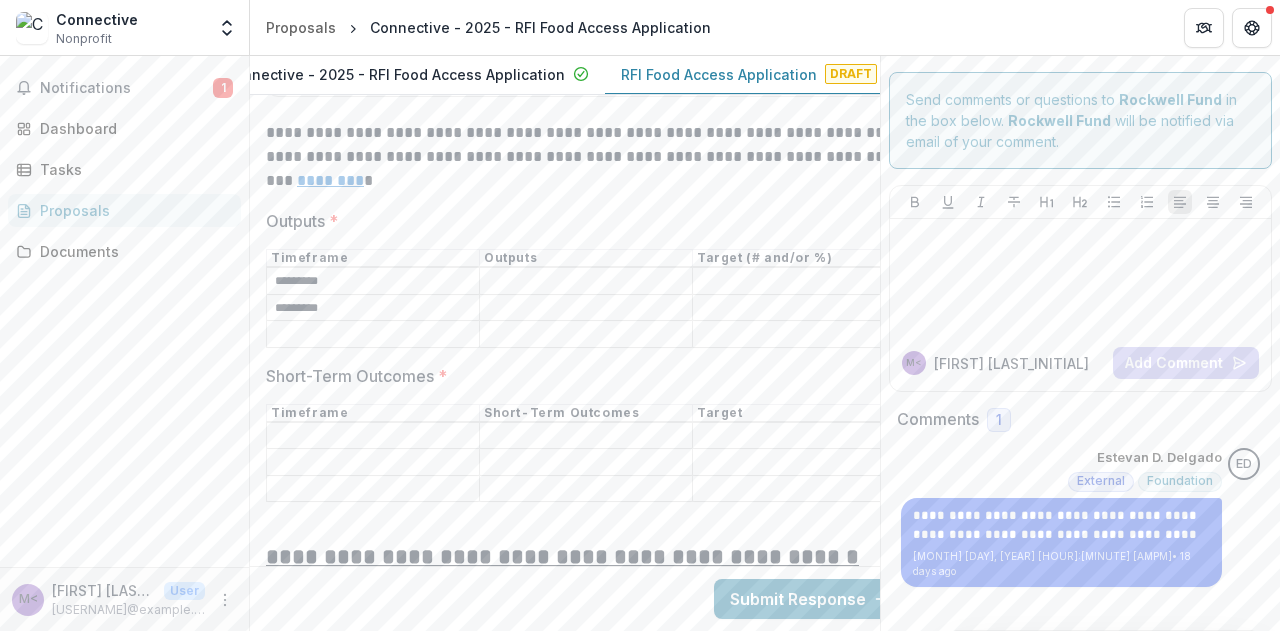 type on "*********" 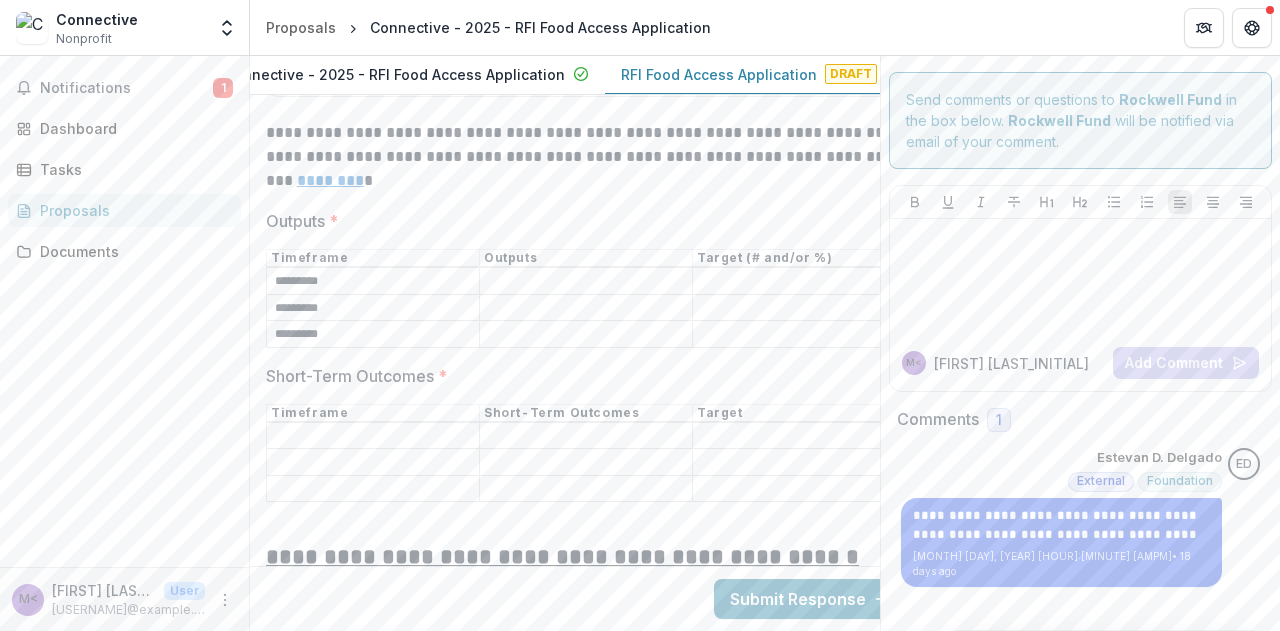 type on "*********" 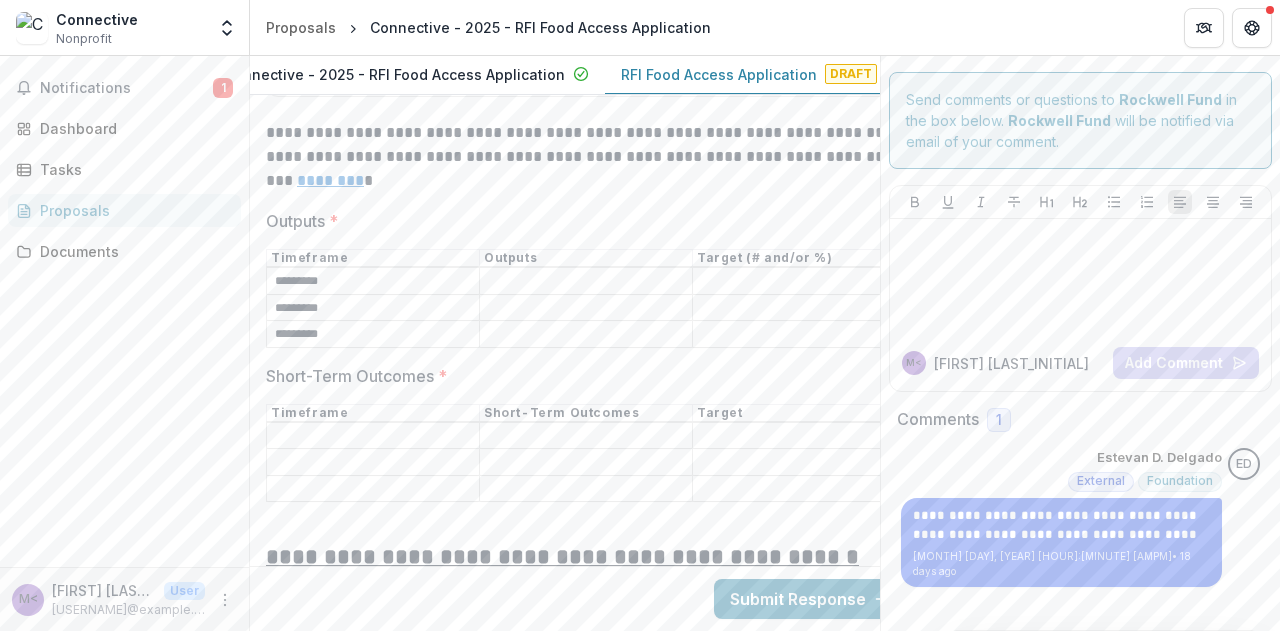 click on "Short-Term Outcomes *" at bounding box center [373, 436] 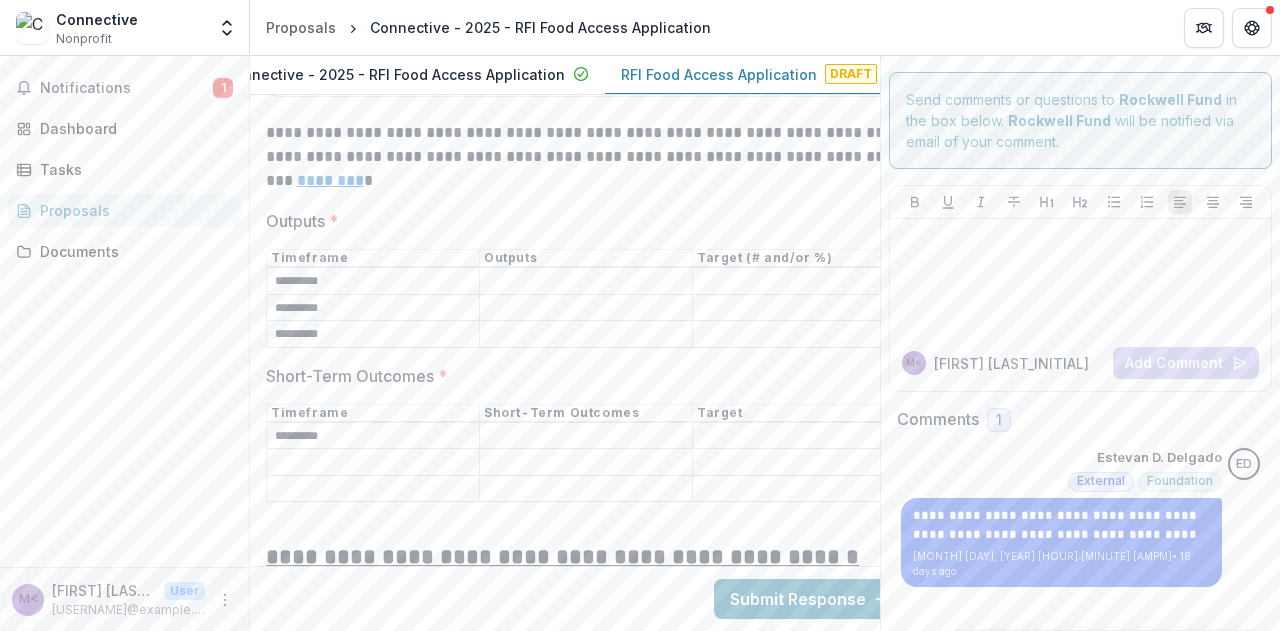 type on "*********" 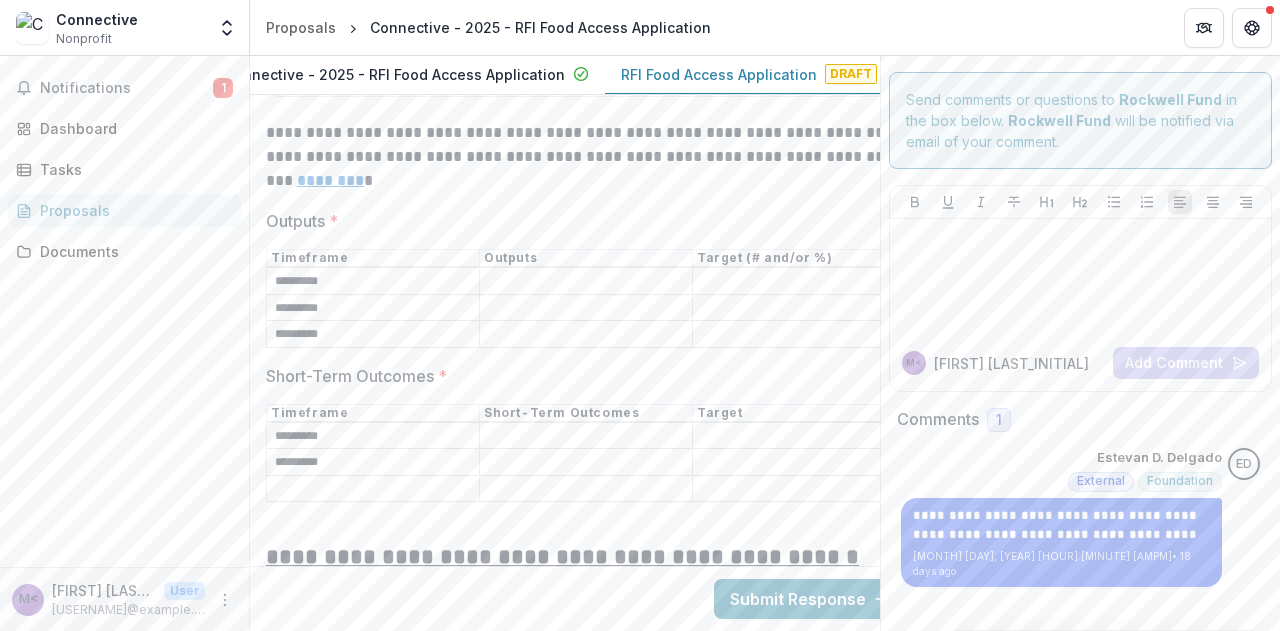 type on "*********" 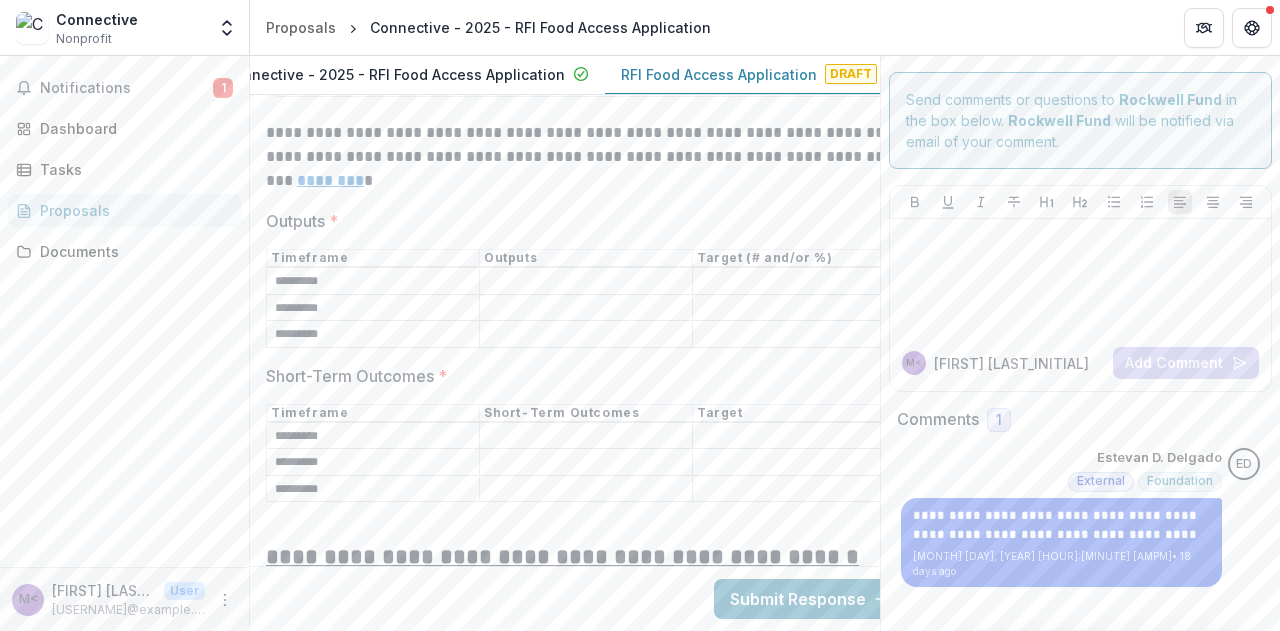type on "*********" 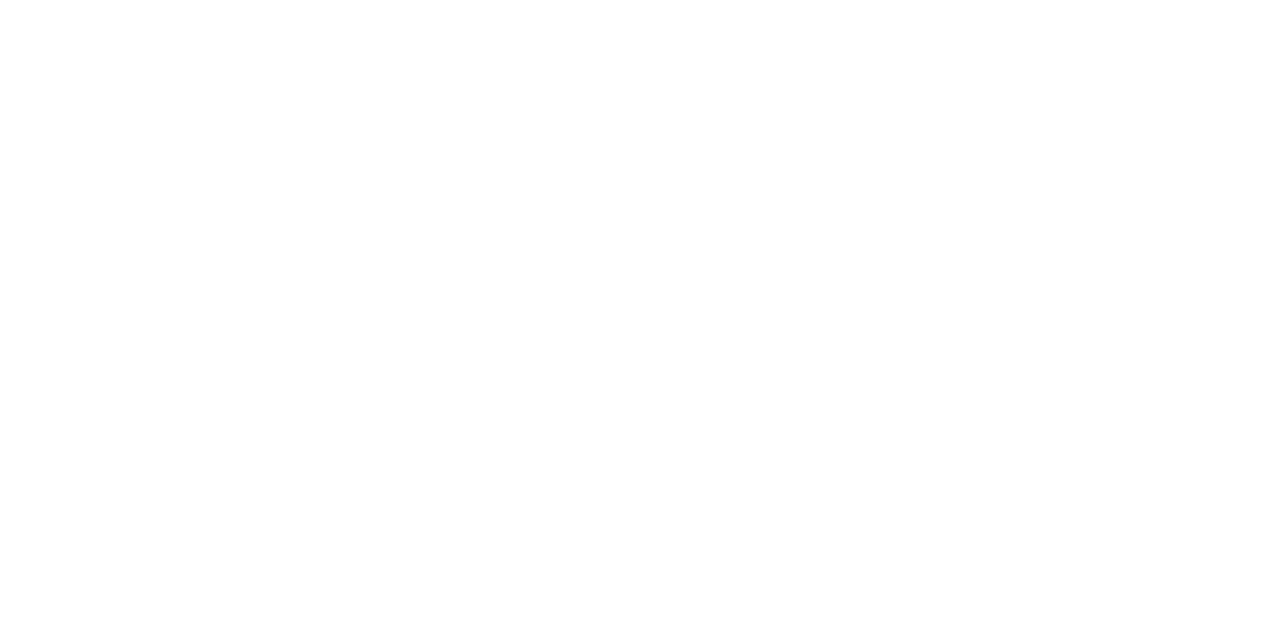 scroll, scrollTop: 0, scrollLeft: 0, axis: both 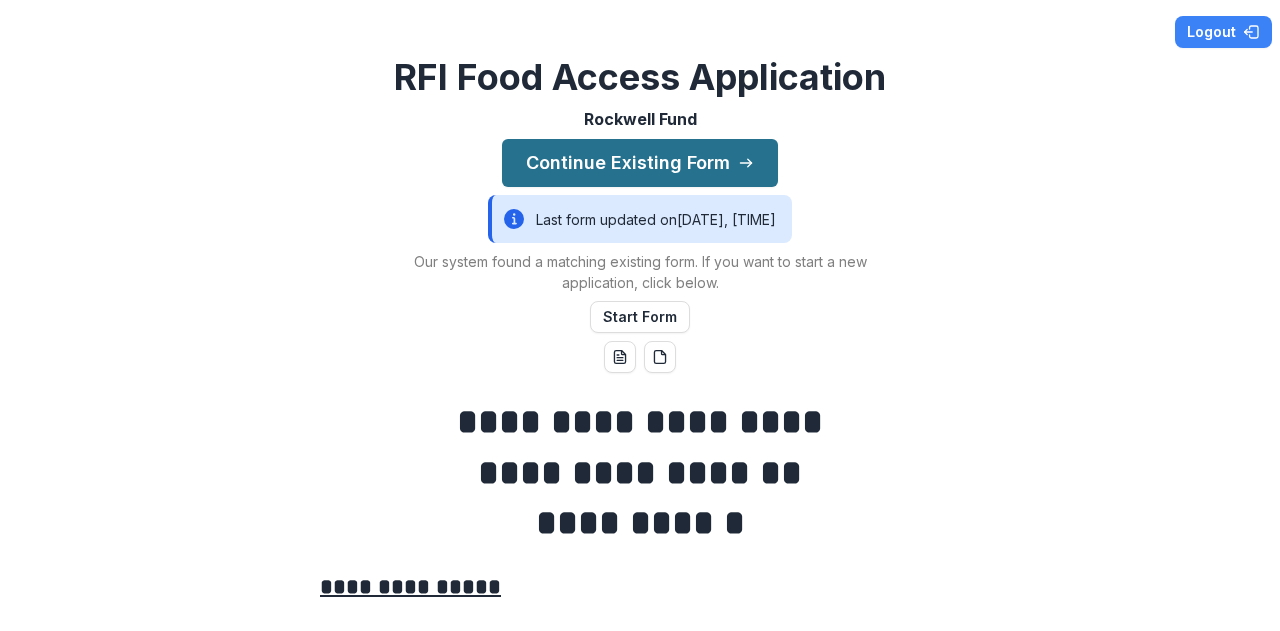 click on "Continue Existing Form" at bounding box center [640, 163] 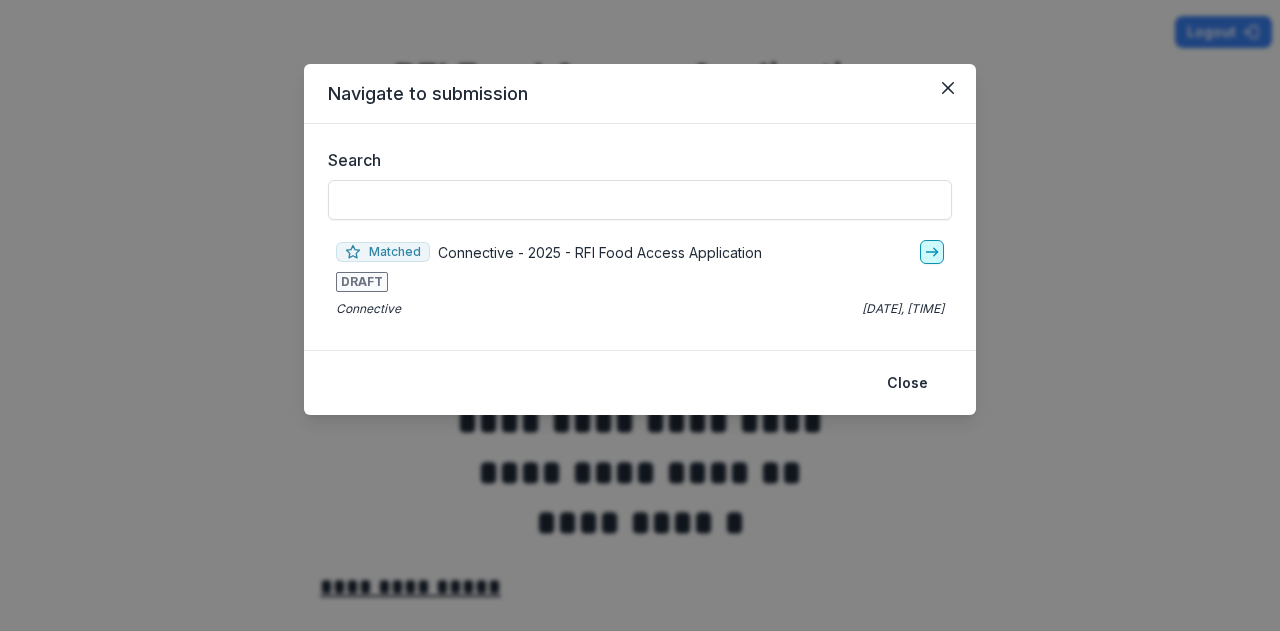 click 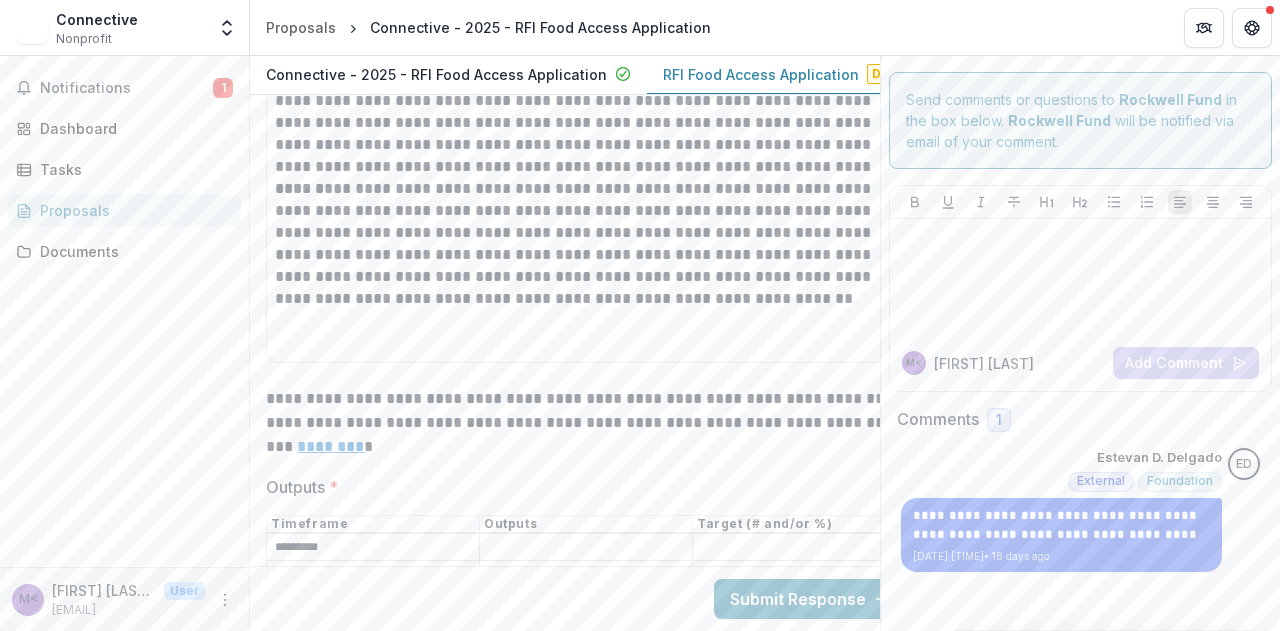 scroll, scrollTop: 8300, scrollLeft: 0, axis: vertical 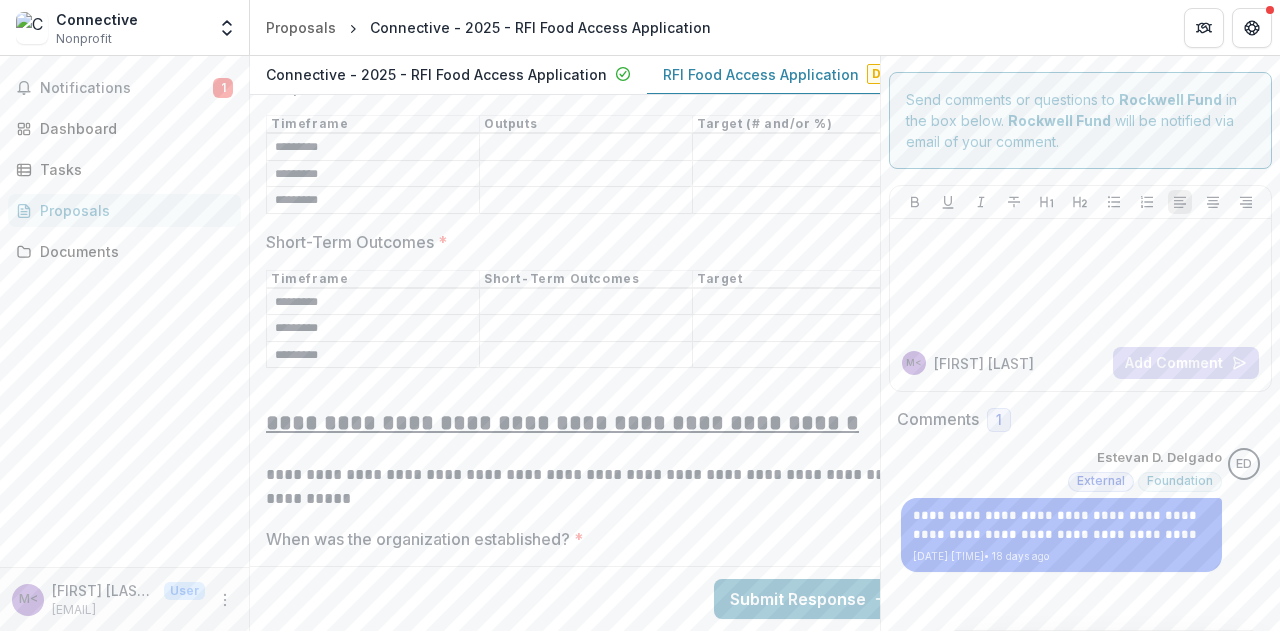 click on "Outputs *" at bounding box center [586, 148] 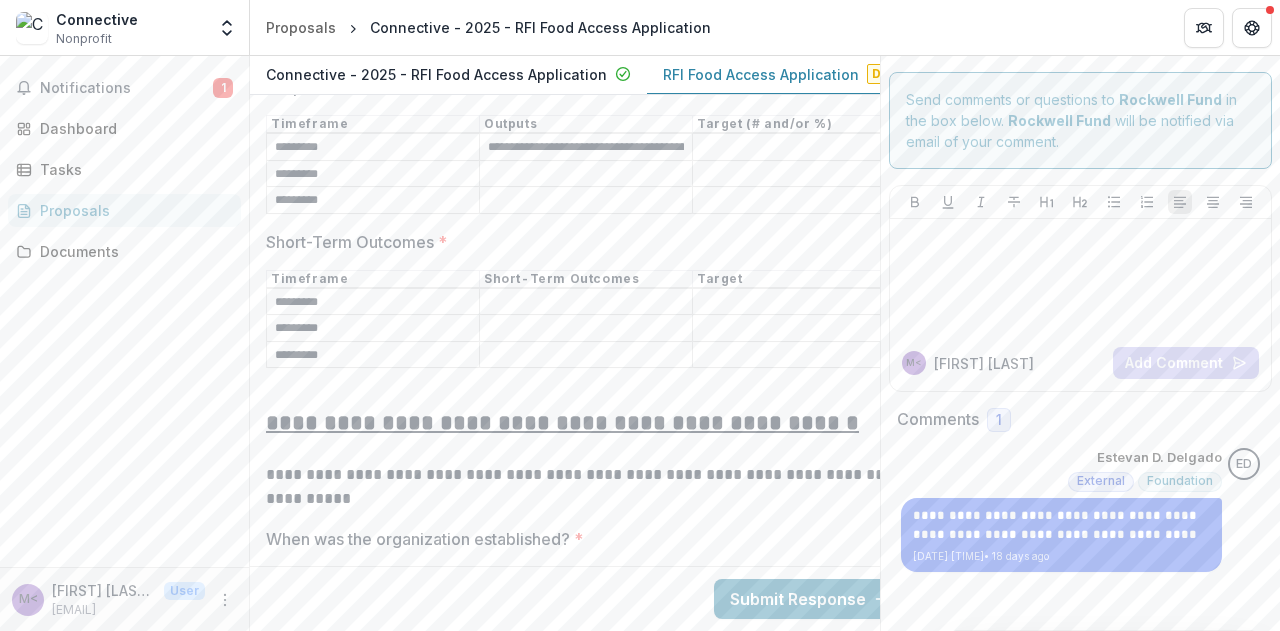 scroll, scrollTop: 0, scrollLeft: 372, axis: horizontal 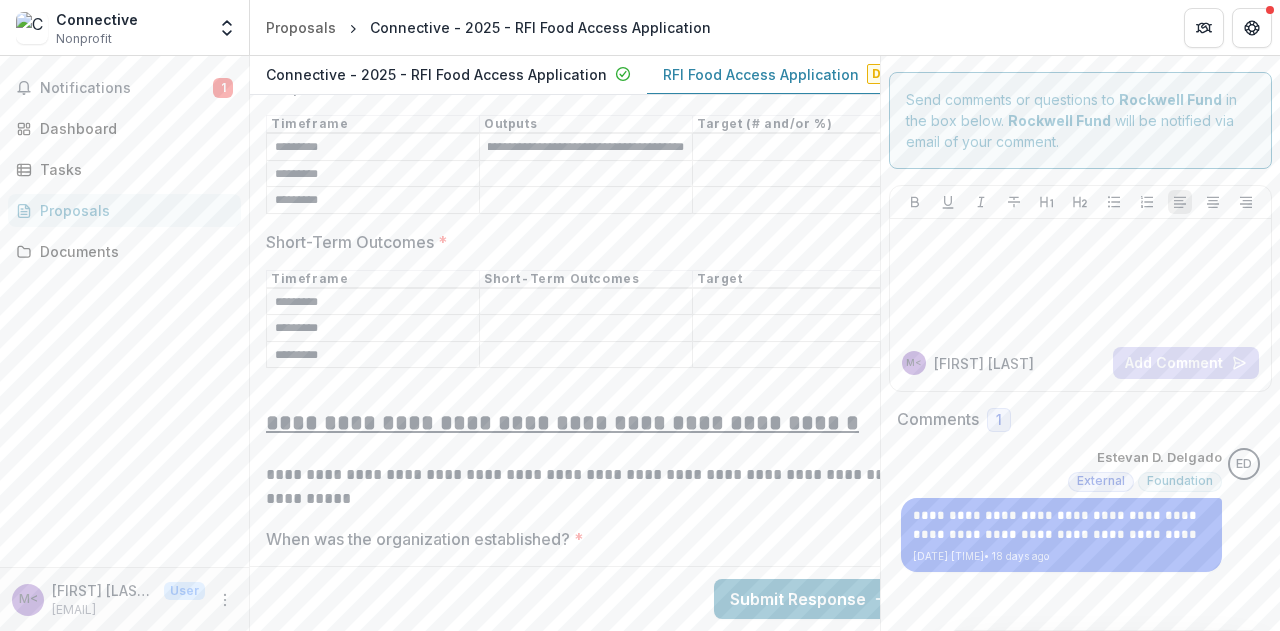 type on "**********" 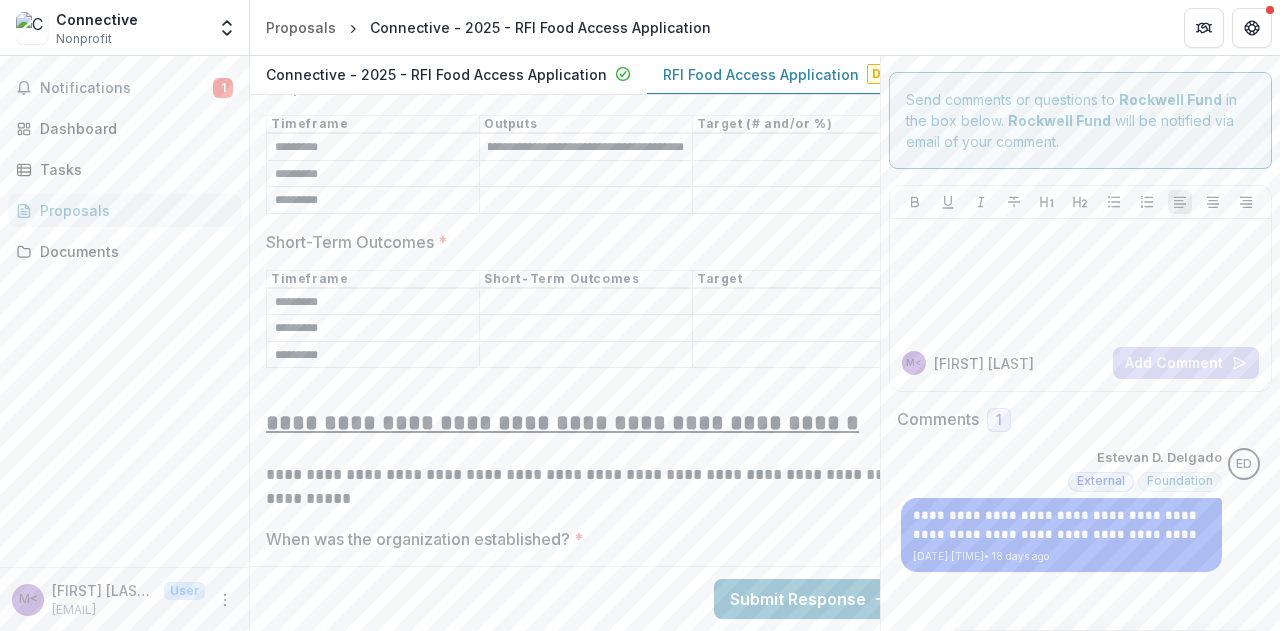 scroll, scrollTop: 0, scrollLeft: 0, axis: both 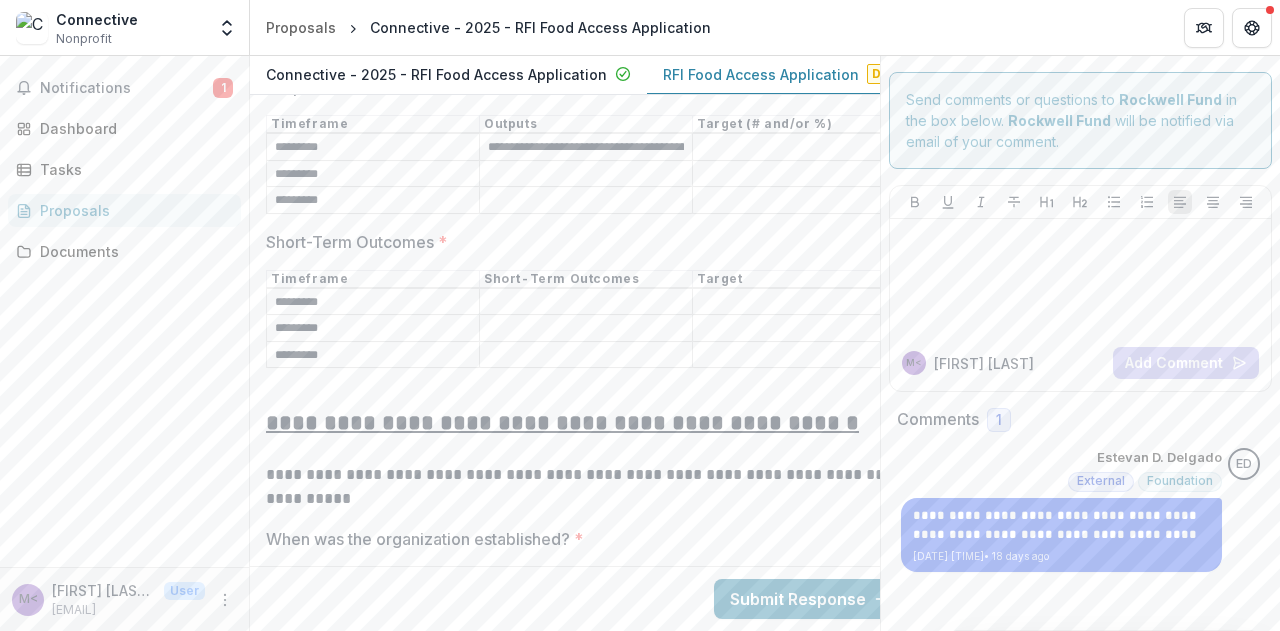 click on "Outputs *" at bounding box center [799, 148] 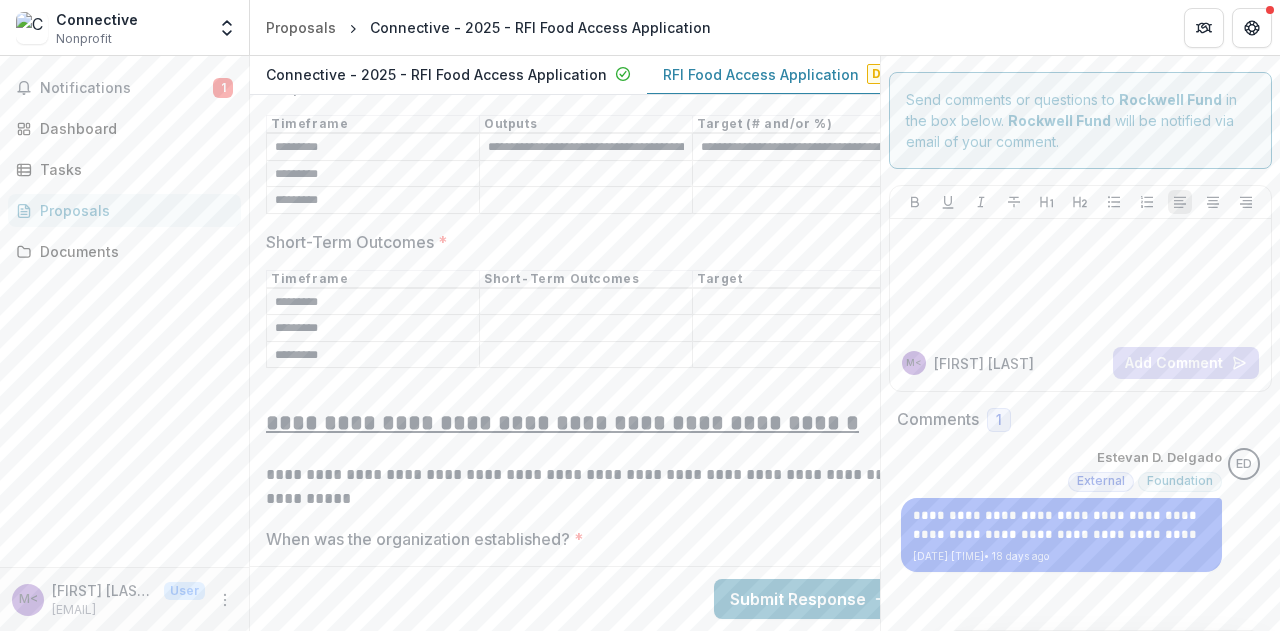 scroll, scrollTop: 0, scrollLeft: 506, axis: horizontal 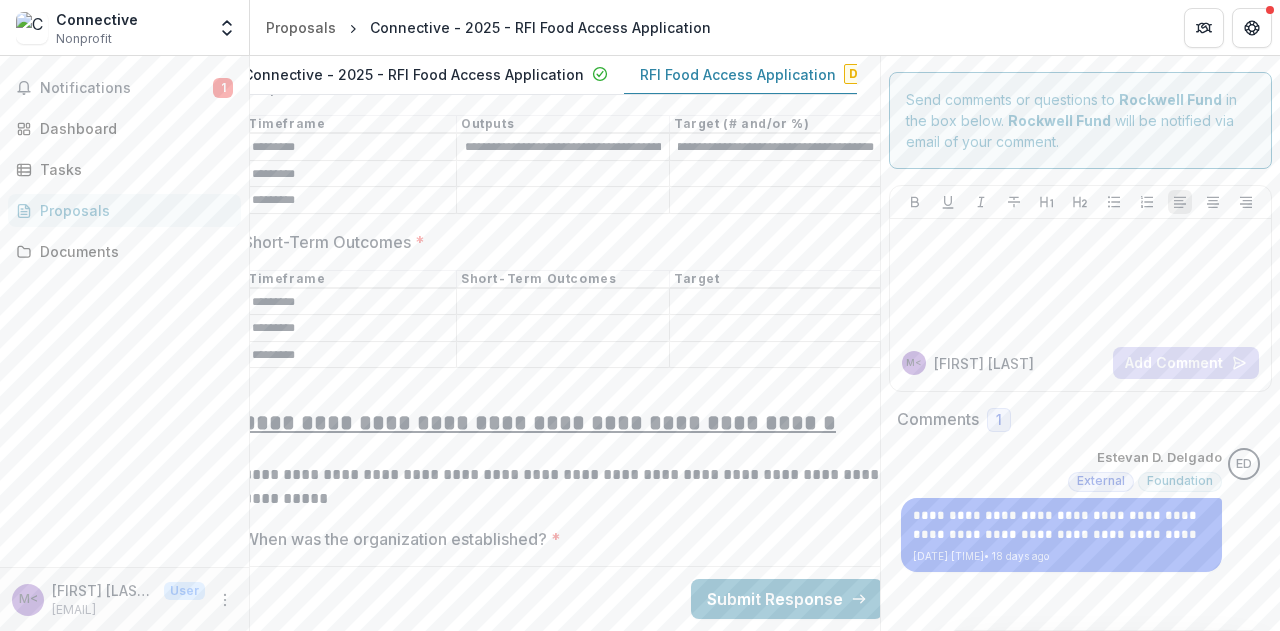 type on "**********" 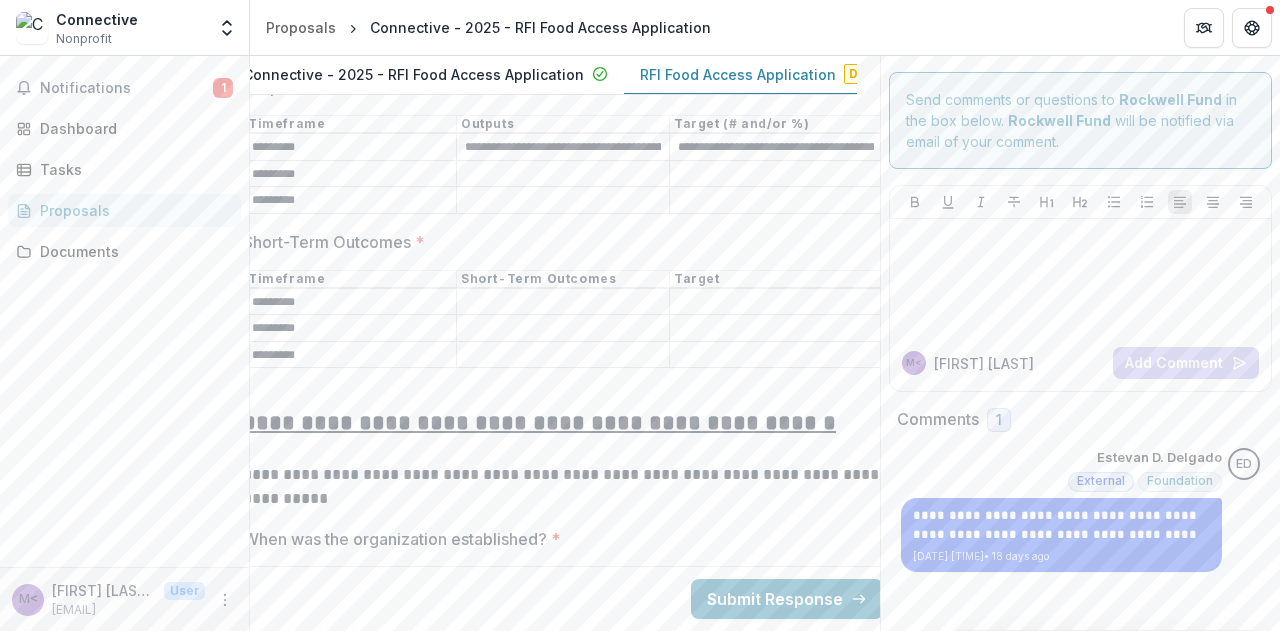 click on "Outputs *" at bounding box center [563, 174] 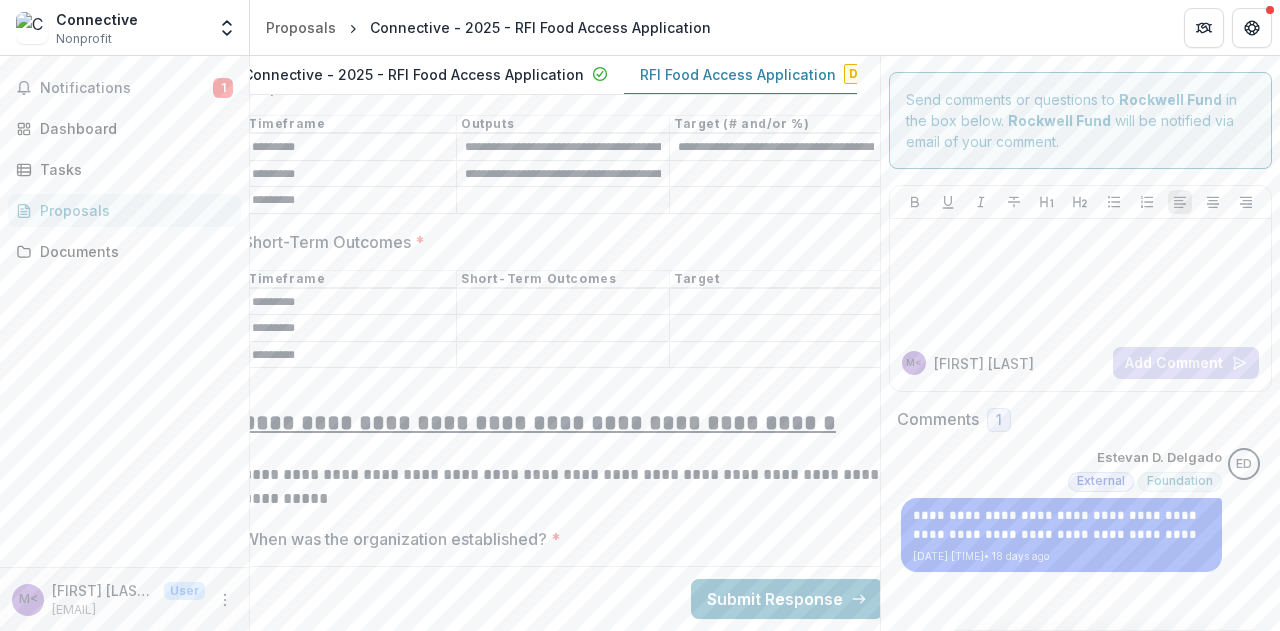 scroll, scrollTop: 0, scrollLeft: 276, axis: horizontal 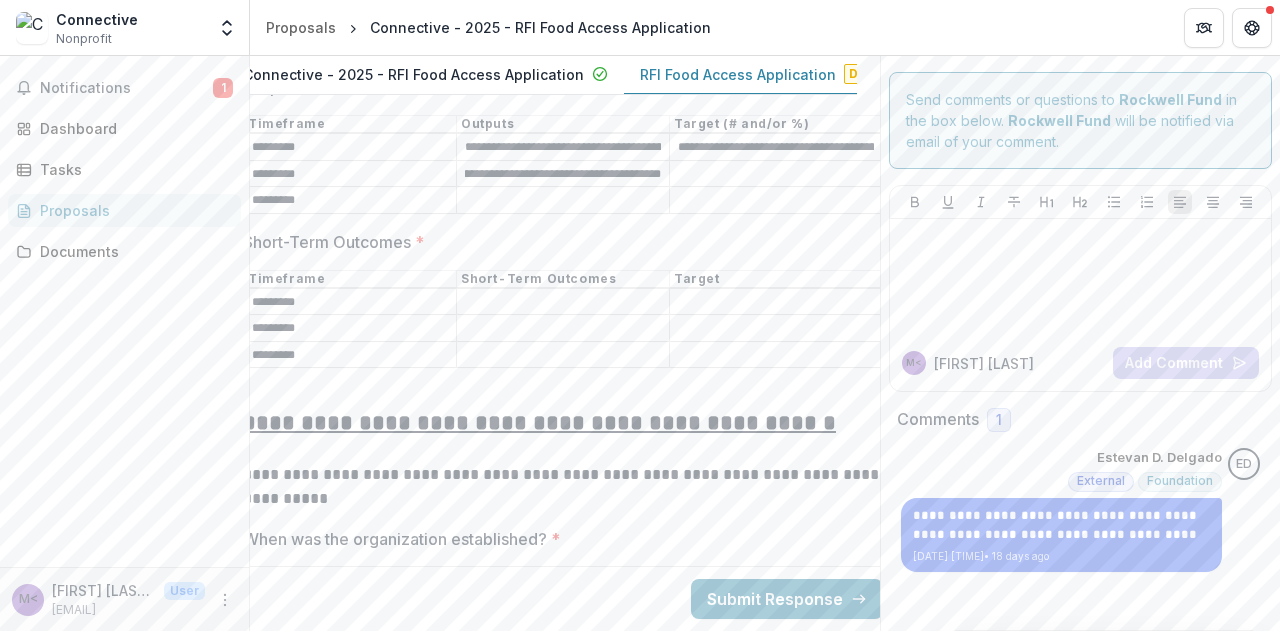type on "**********" 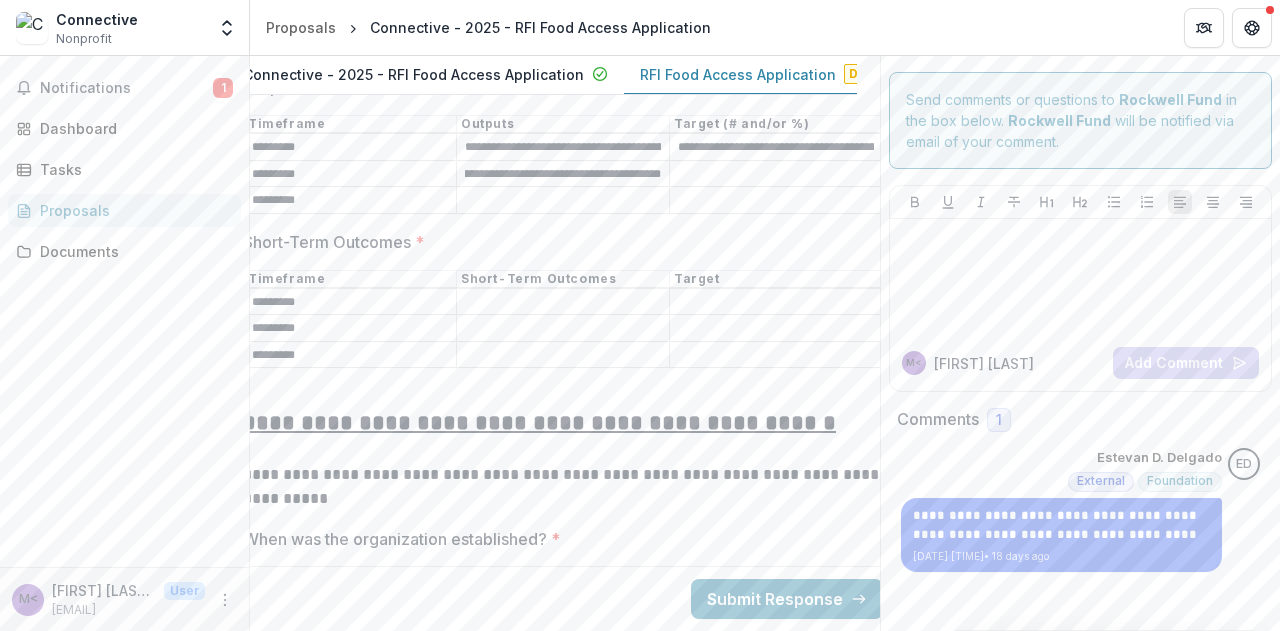 scroll, scrollTop: 0, scrollLeft: 0, axis: both 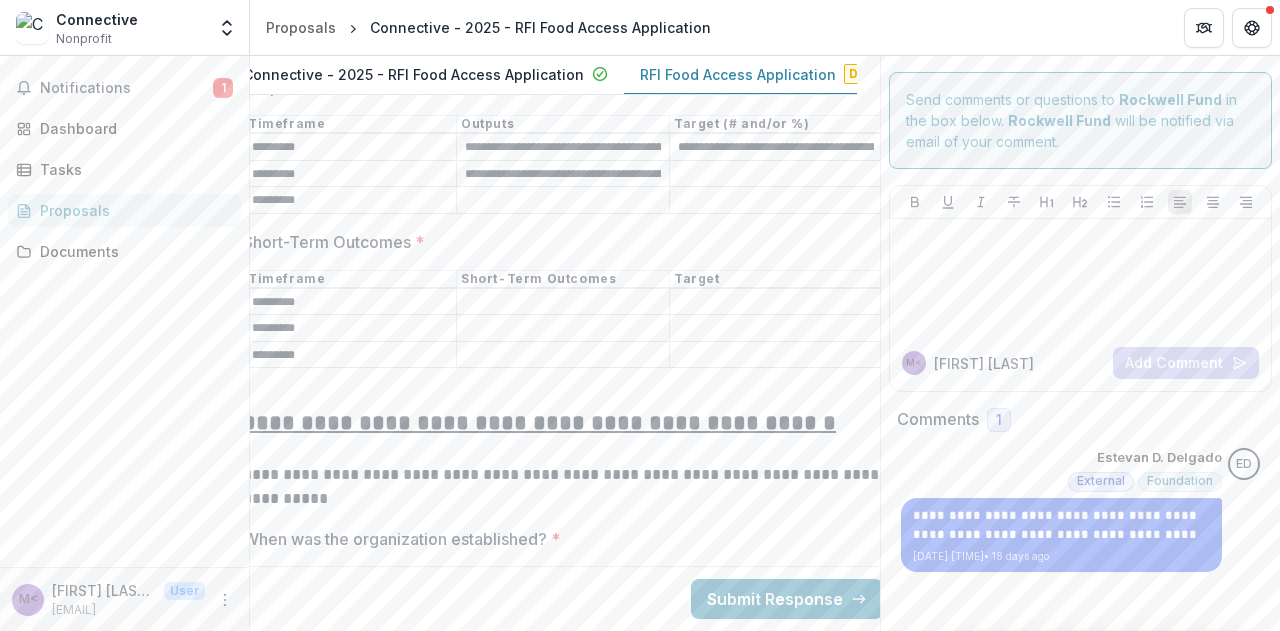 click on "Outputs *" at bounding box center (776, 174) 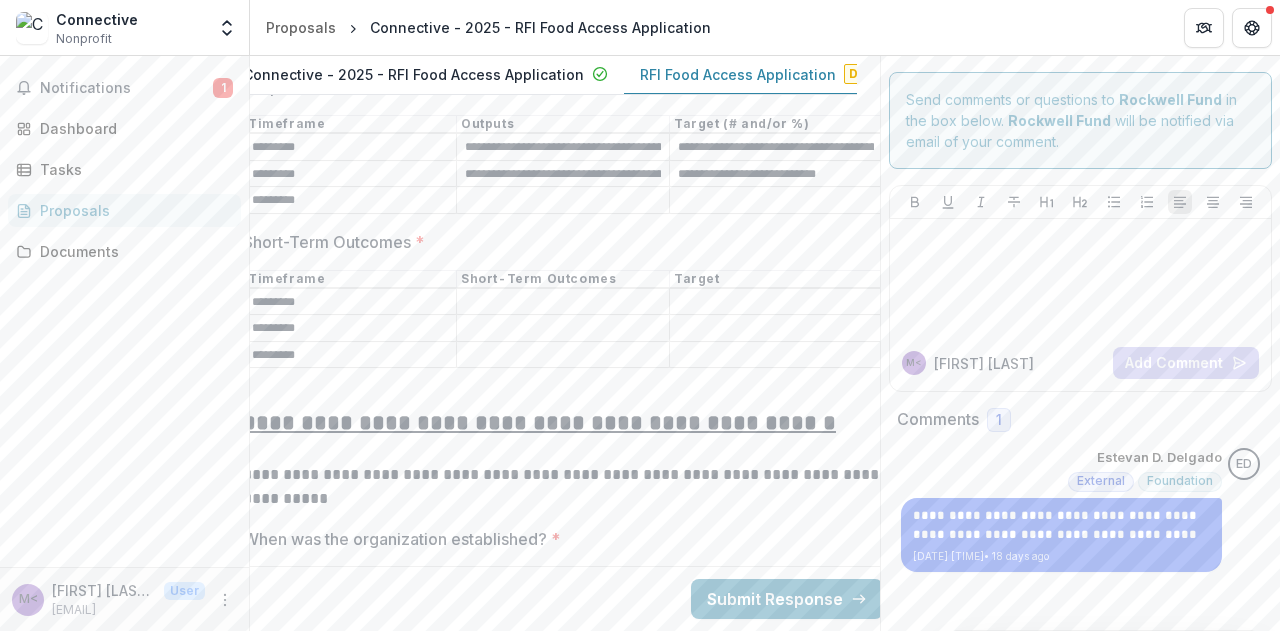 type on "**********" 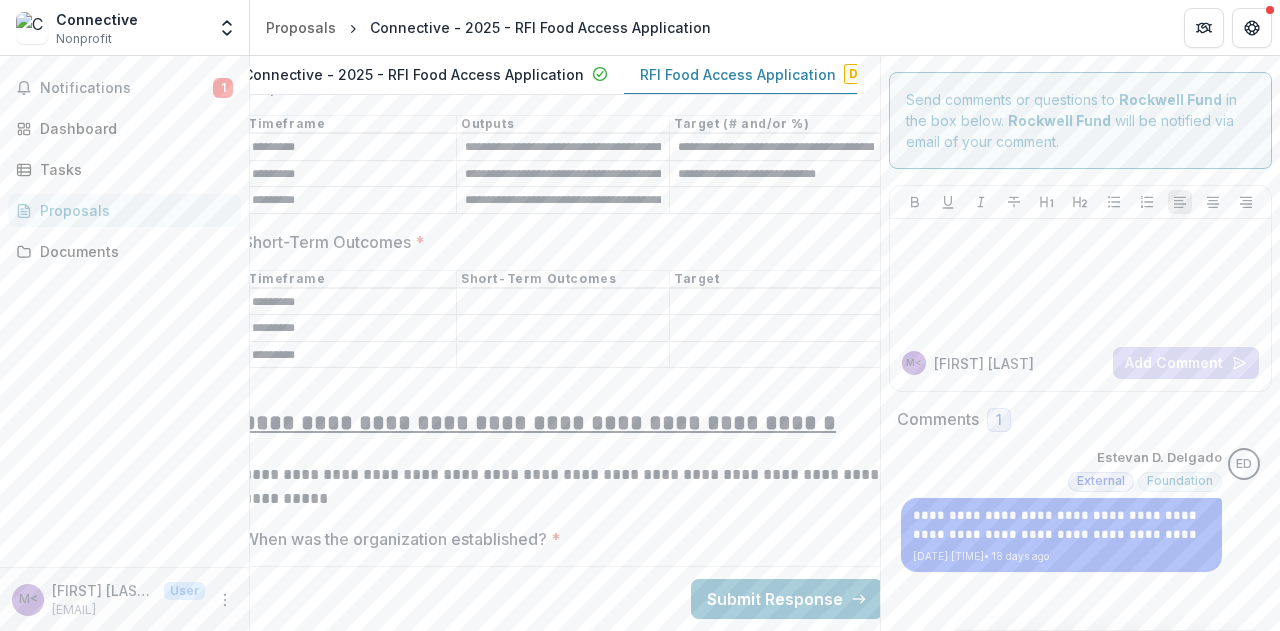 scroll, scrollTop: 0, scrollLeft: 215, axis: horizontal 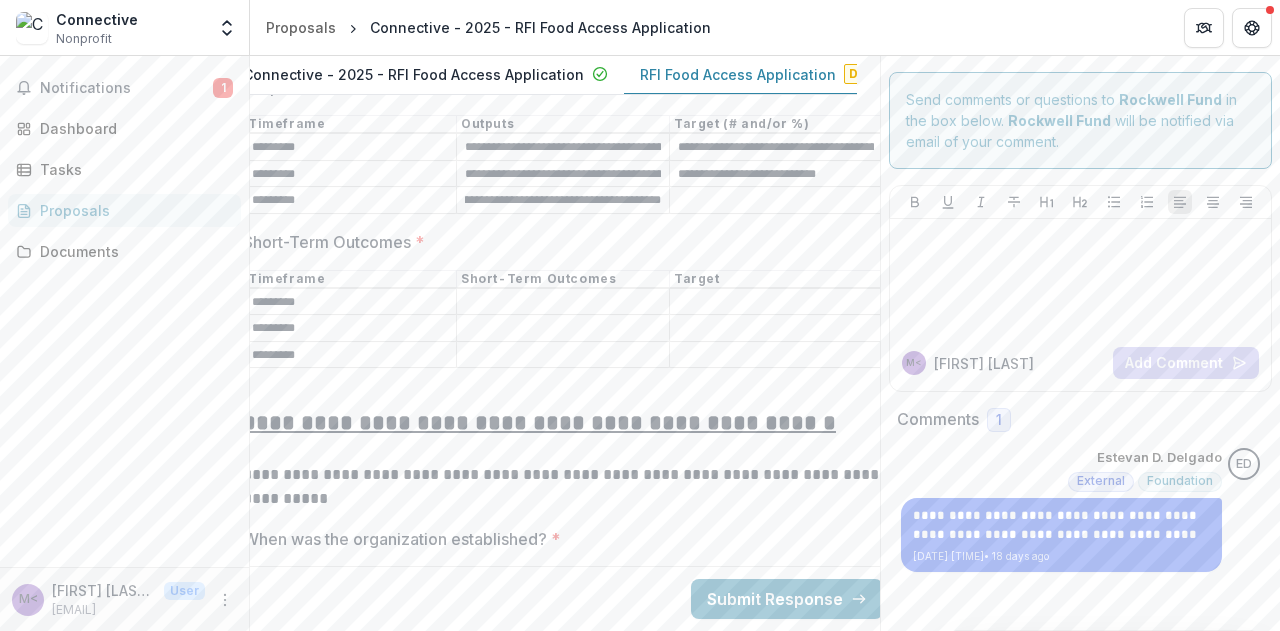 type on "**********" 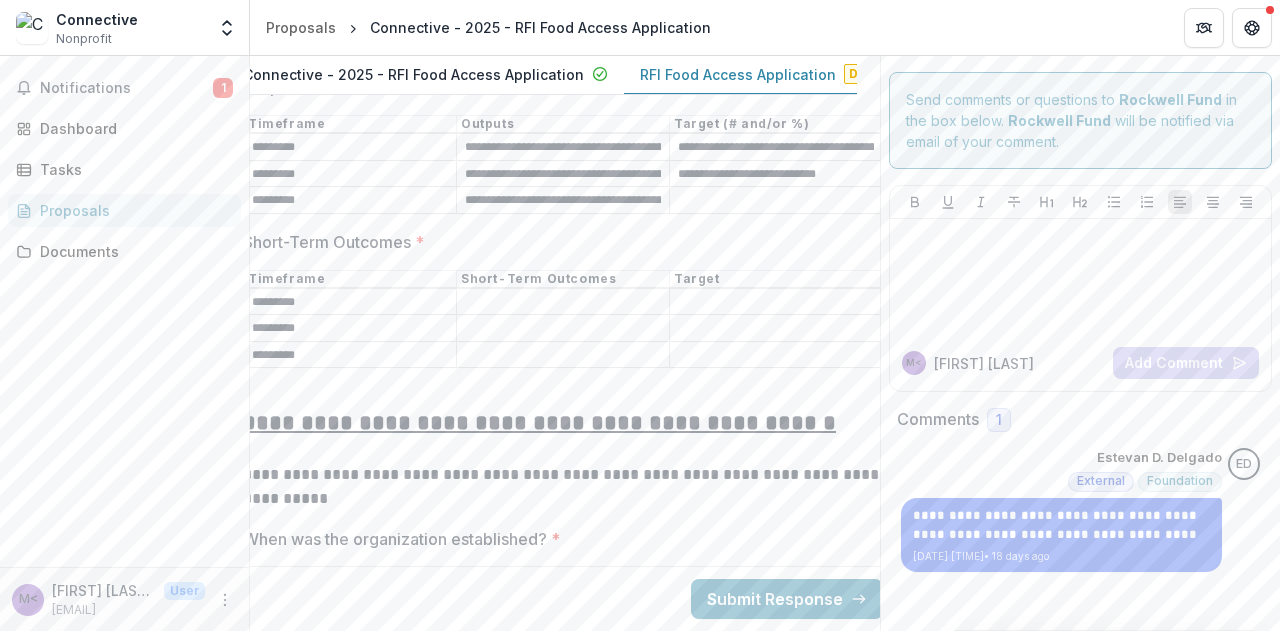 click on "Outputs *" at bounding box center (776, 201) 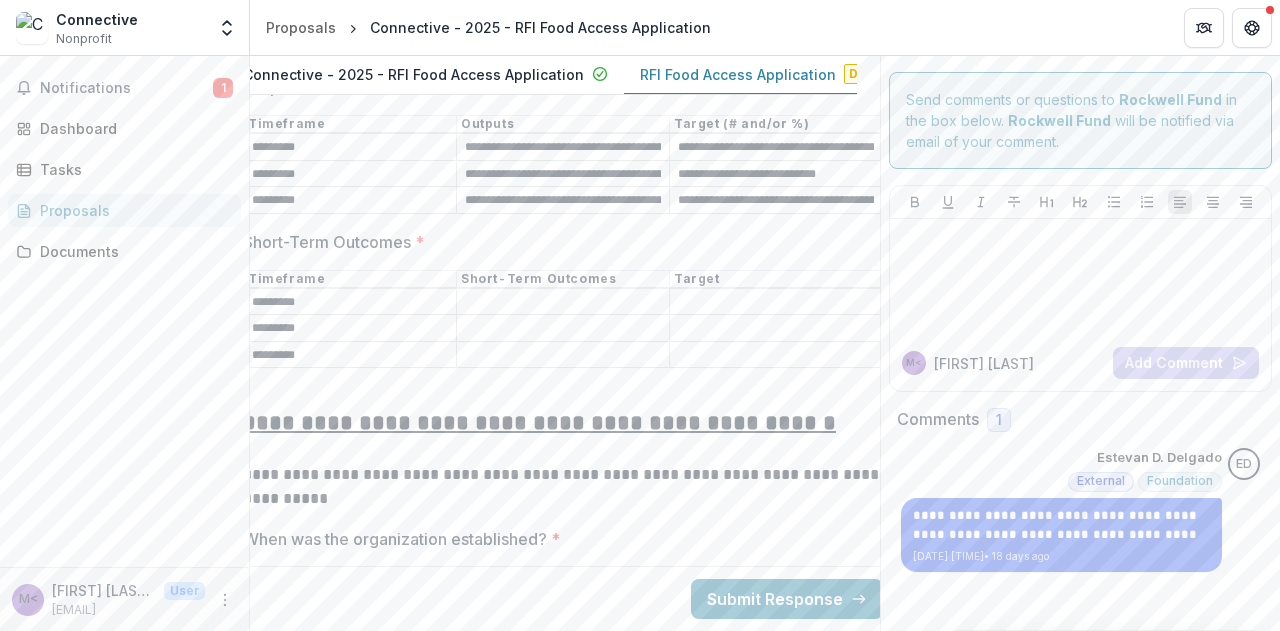 scroll, scrollTop: 0, scrollLeft: 173, axis: horizontal 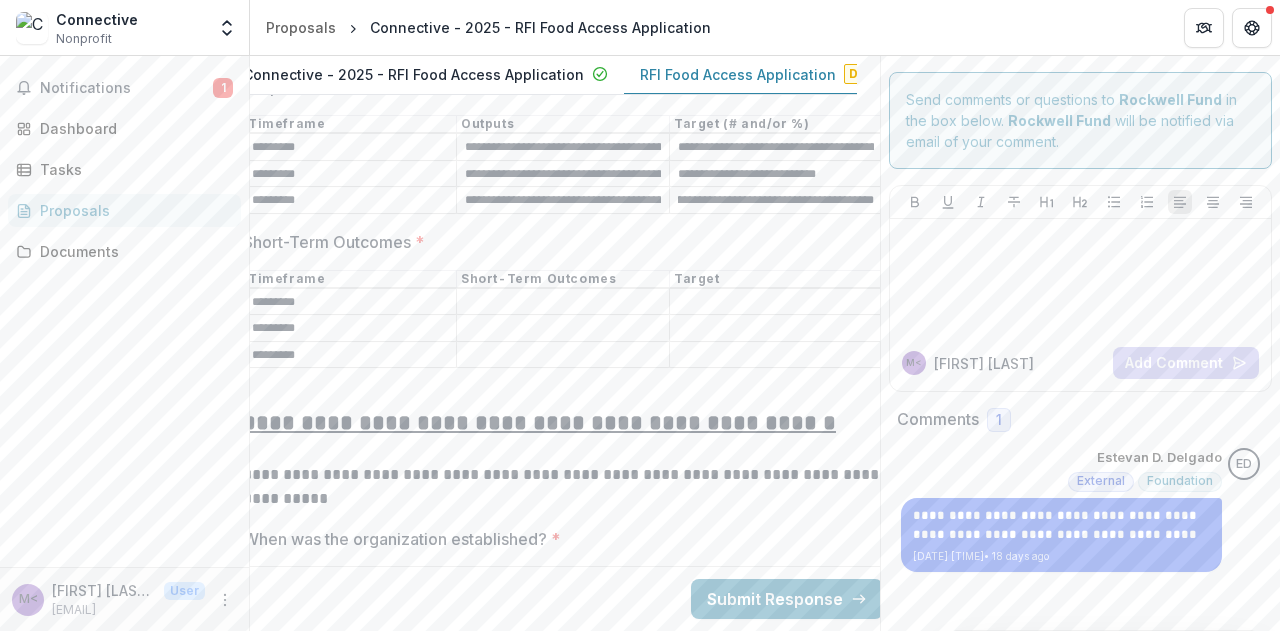 type on "**********" 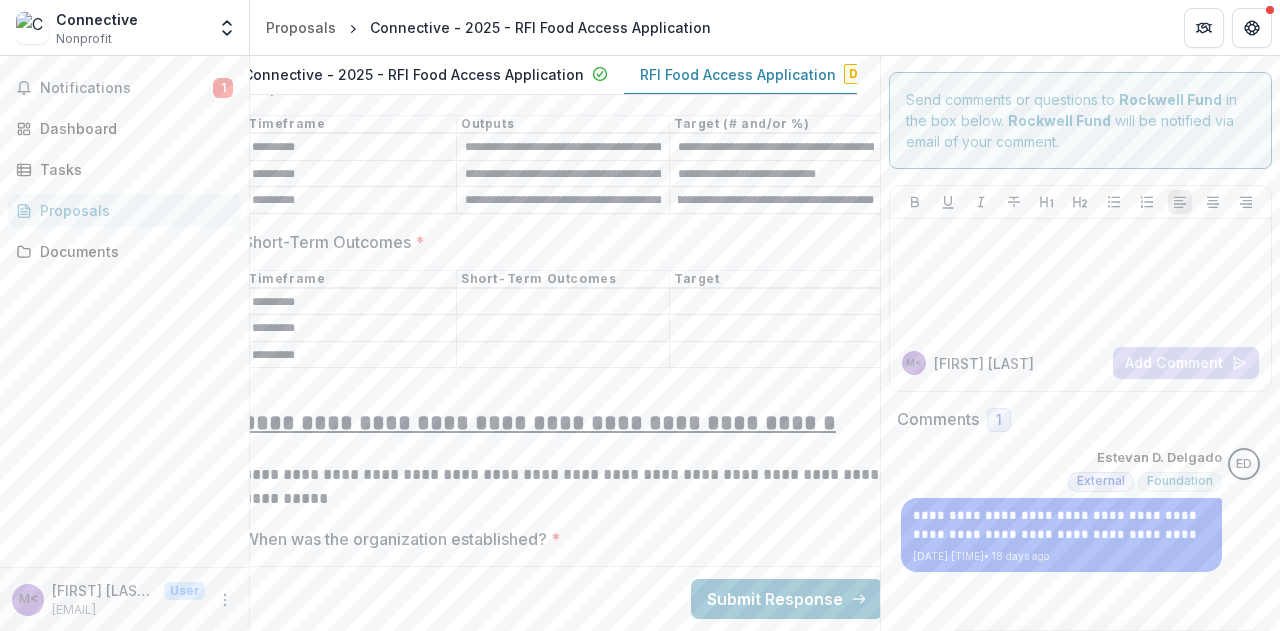 scroll, scrollTop: 0, scrollLeft: 0, axis: both 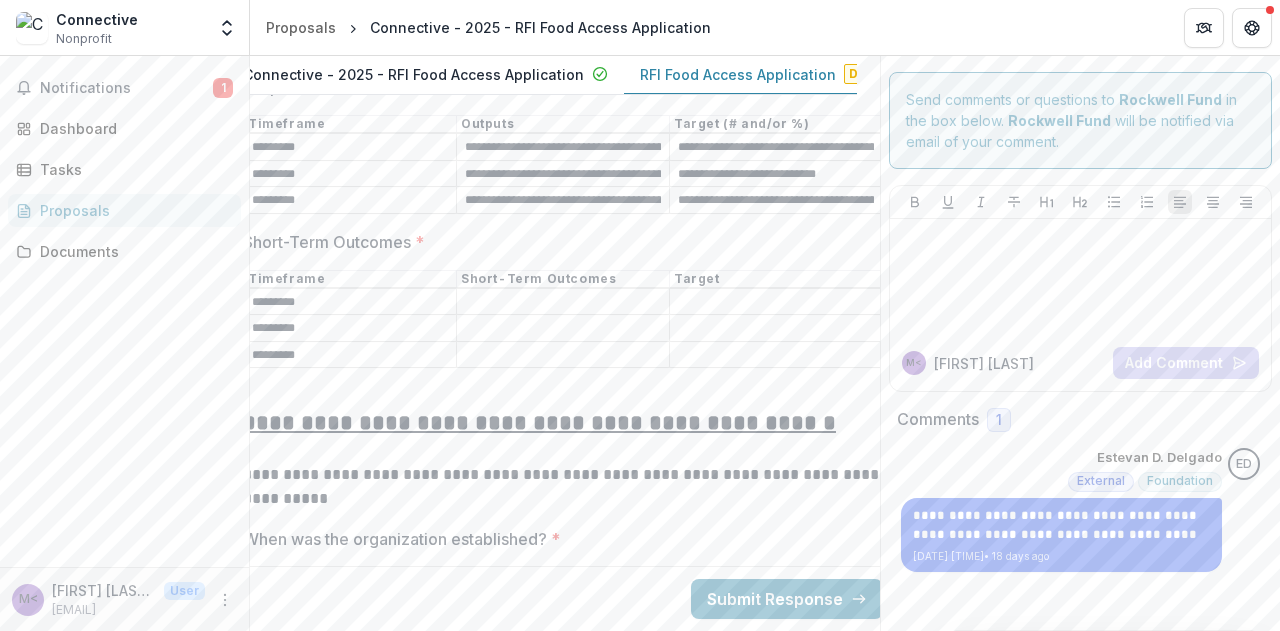 click on "Short-Term Outcomes *" at bounding box center (563, 302) 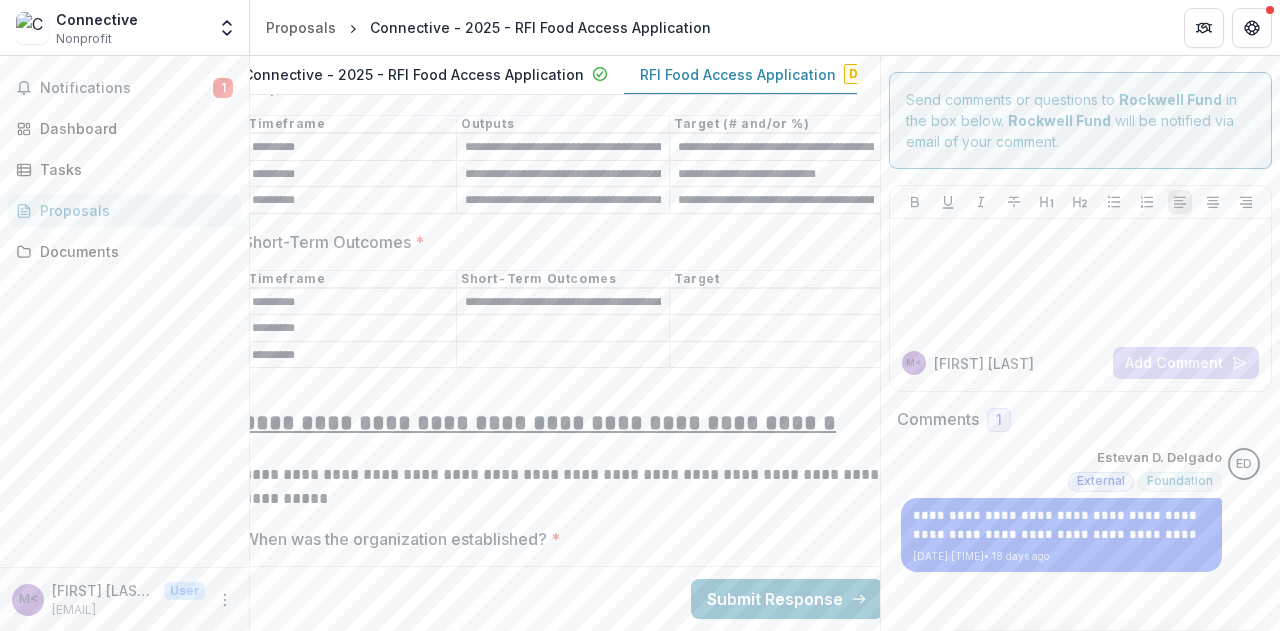 scroll, scrollTop: 0, scrollLeft: 491, axis: horizontal 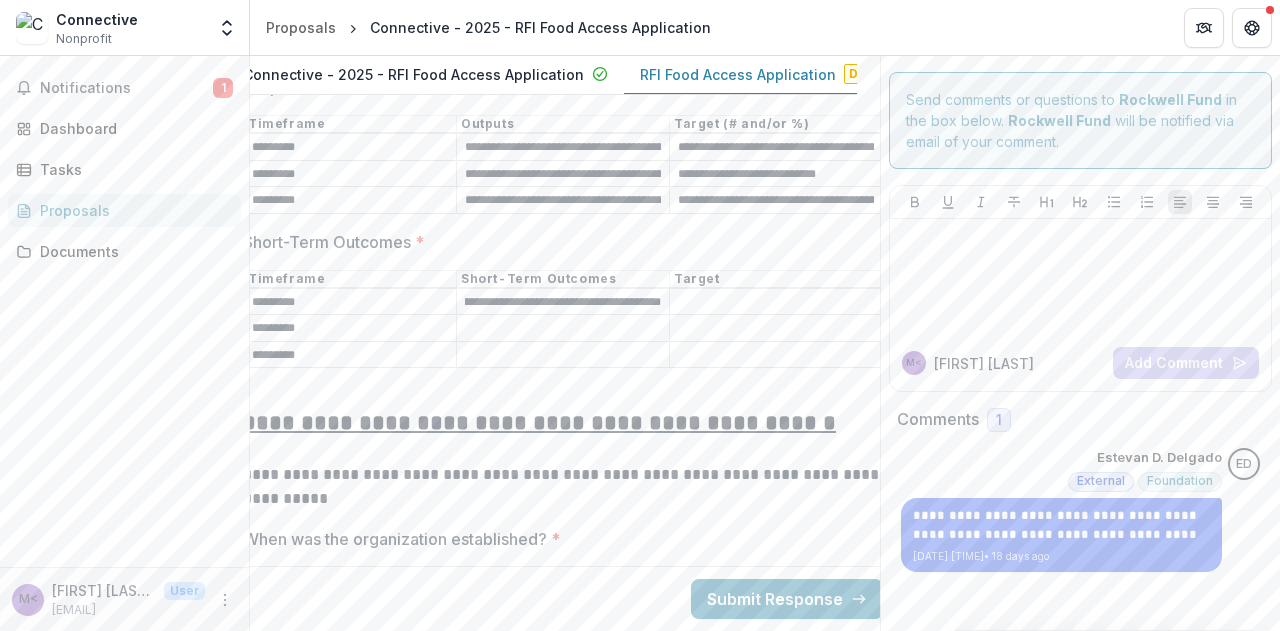 type on "**********" 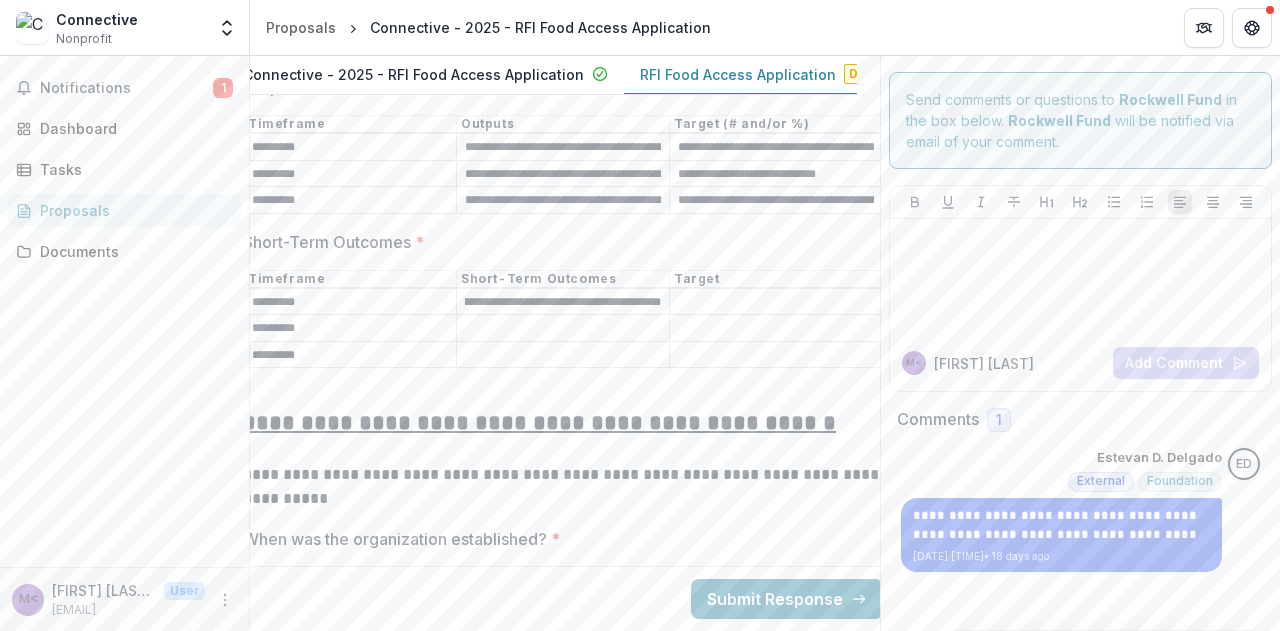 scroll, scrollTop: 0, scrollLeft: 0, axis: both 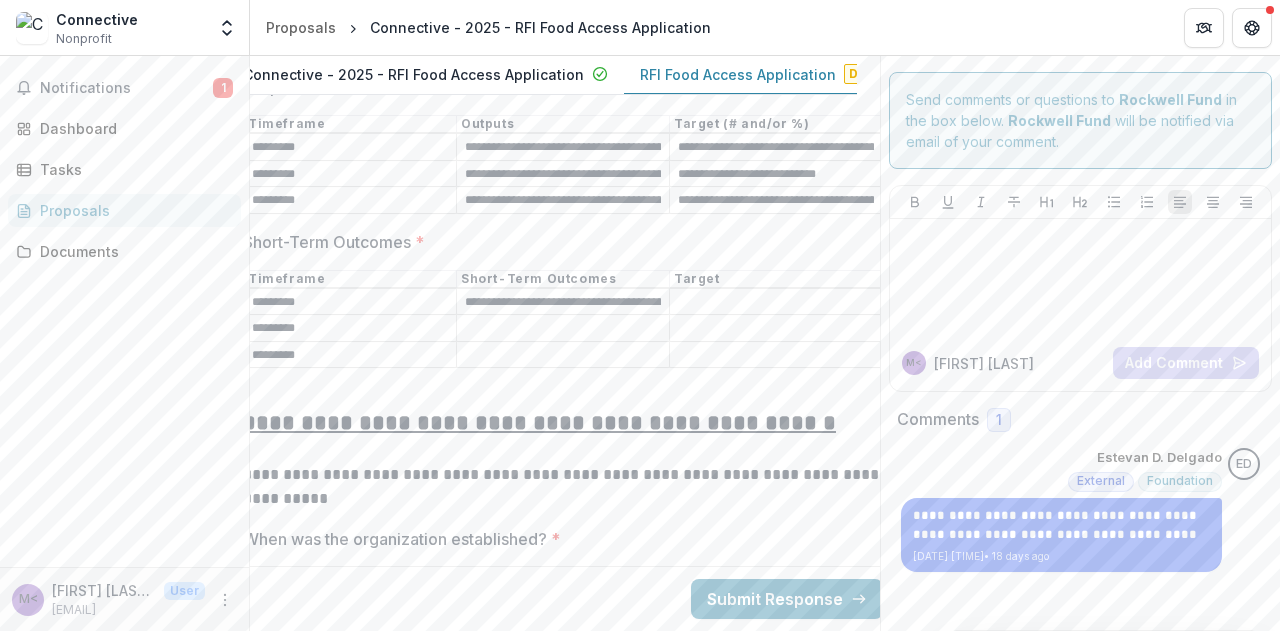 click on "Short-Term Outcomes *" at bounding box center (776, 302) 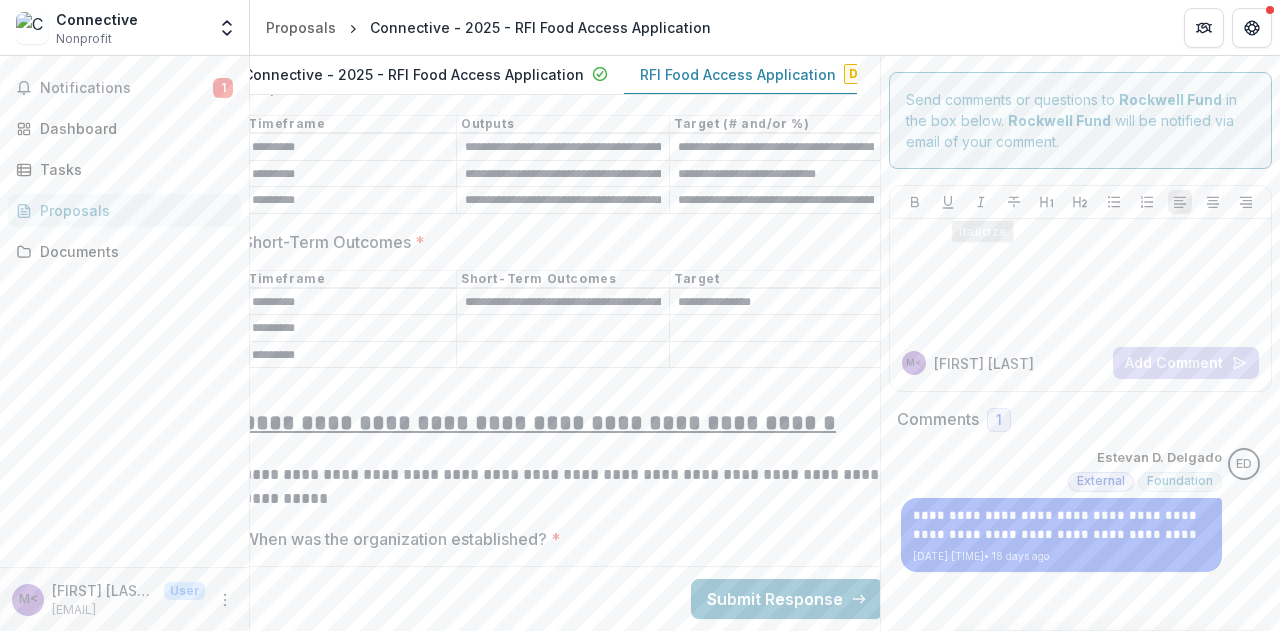 type on "**********" 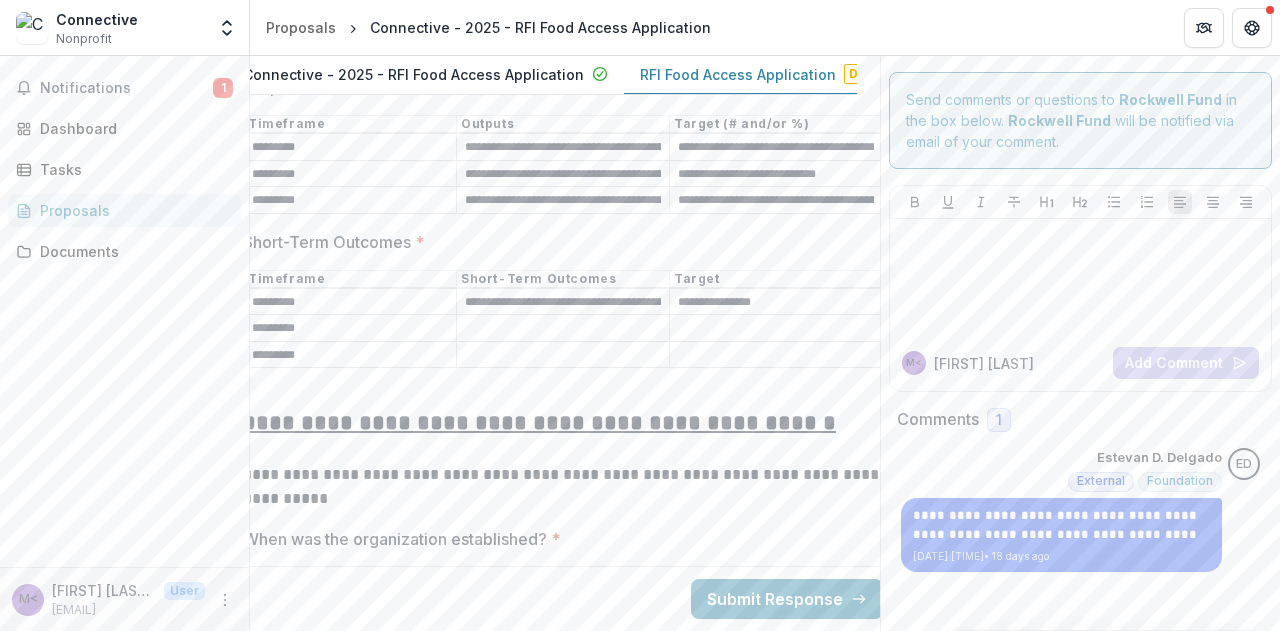 click on "Short-Term Outcomes *" at bounding box center (563, 329) 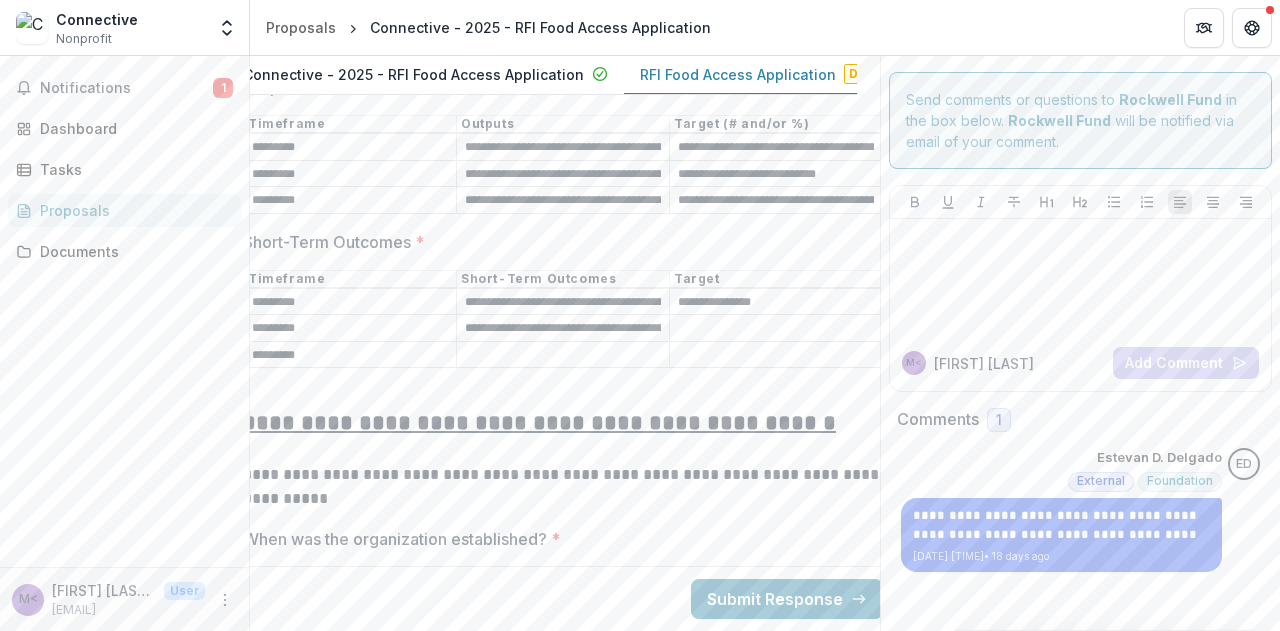 scroll, scrollTop: 0, scrollLeft: 554, axis: horizontal 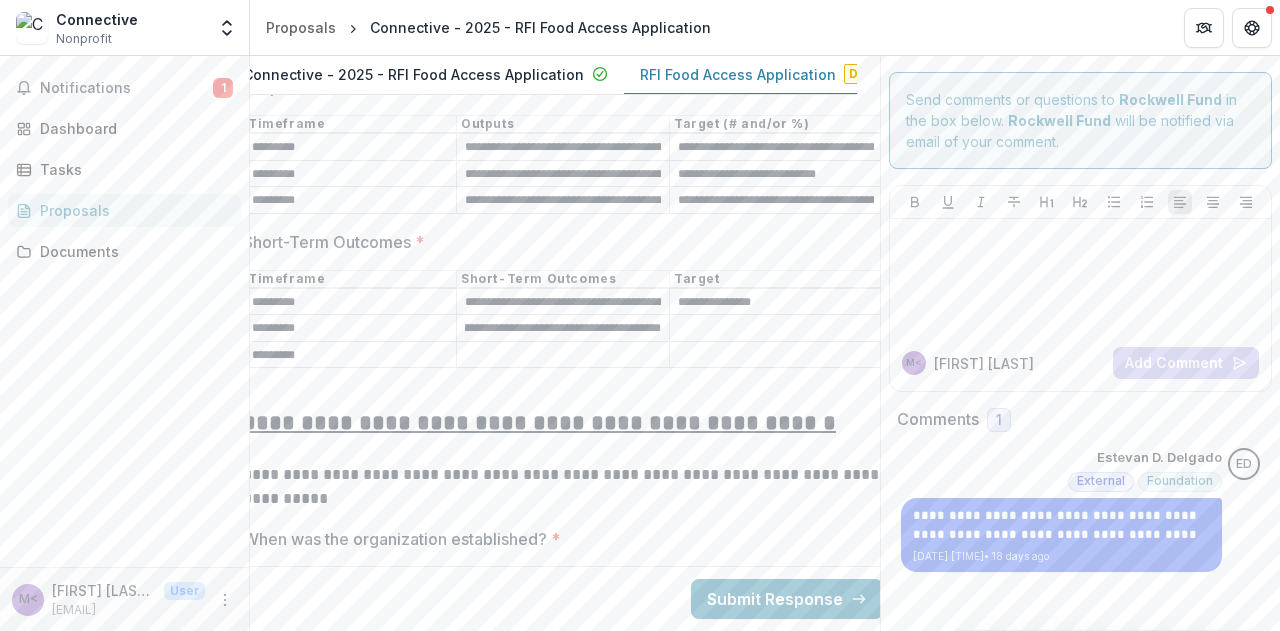 type on "**********" 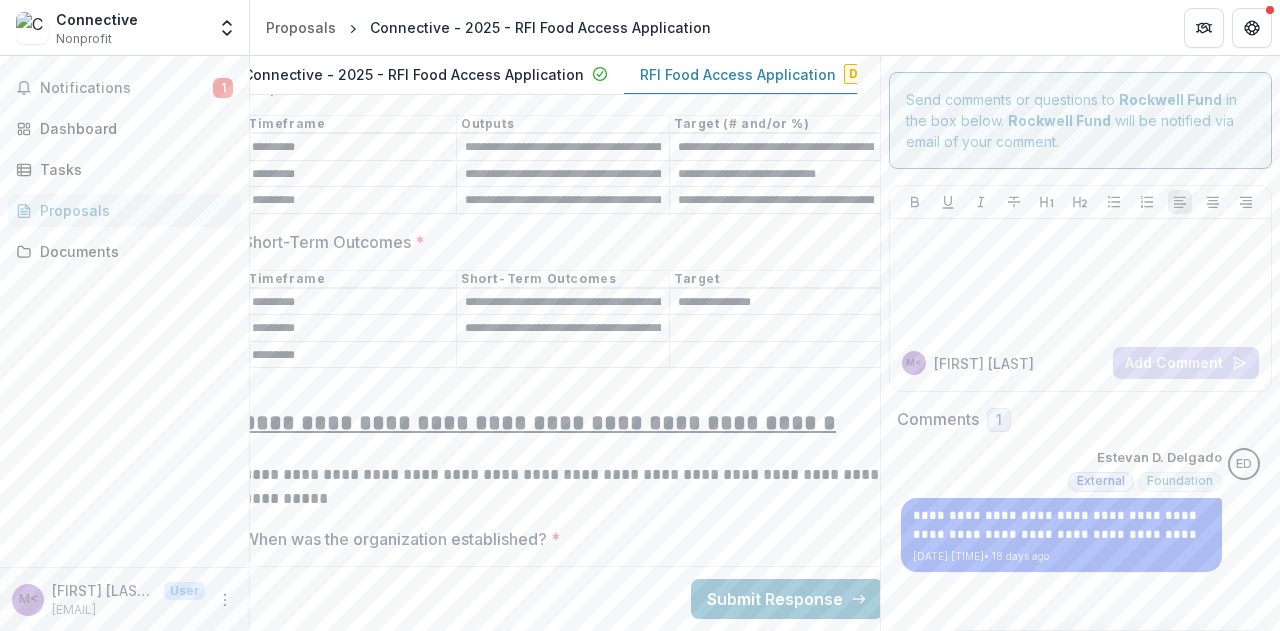 click on "Short-Term Outcomes *" at bounding box center [776, 329] 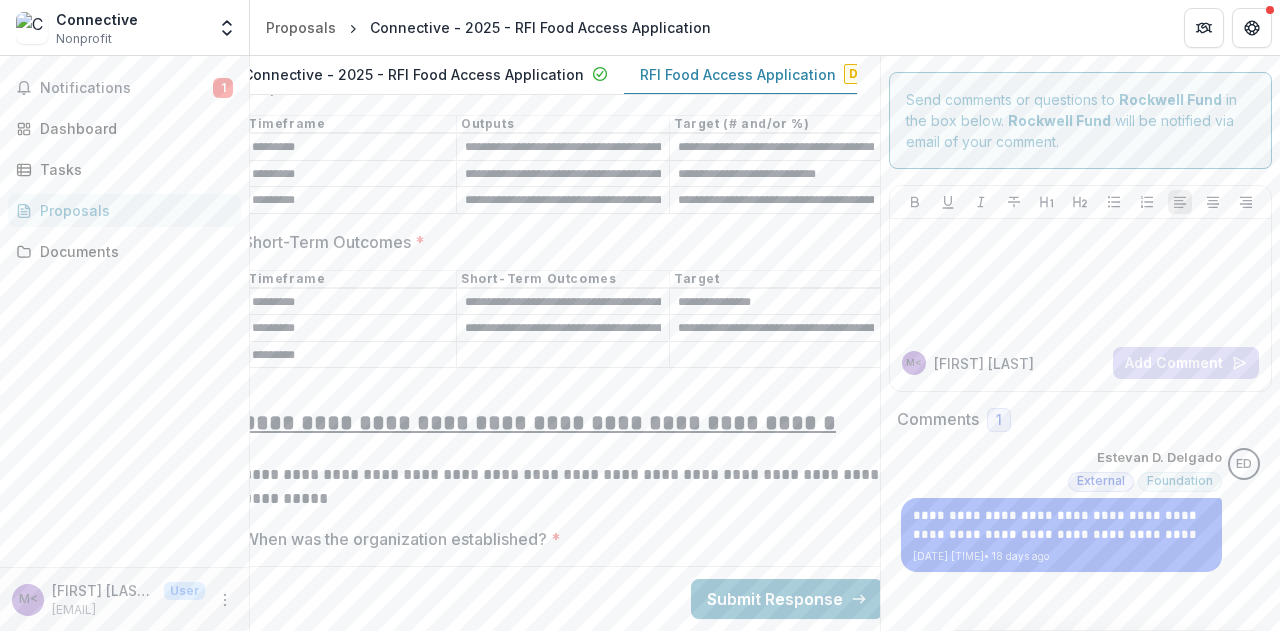 scroll, scrollTop: 0, scrollLeft: 194, axis: horizontal 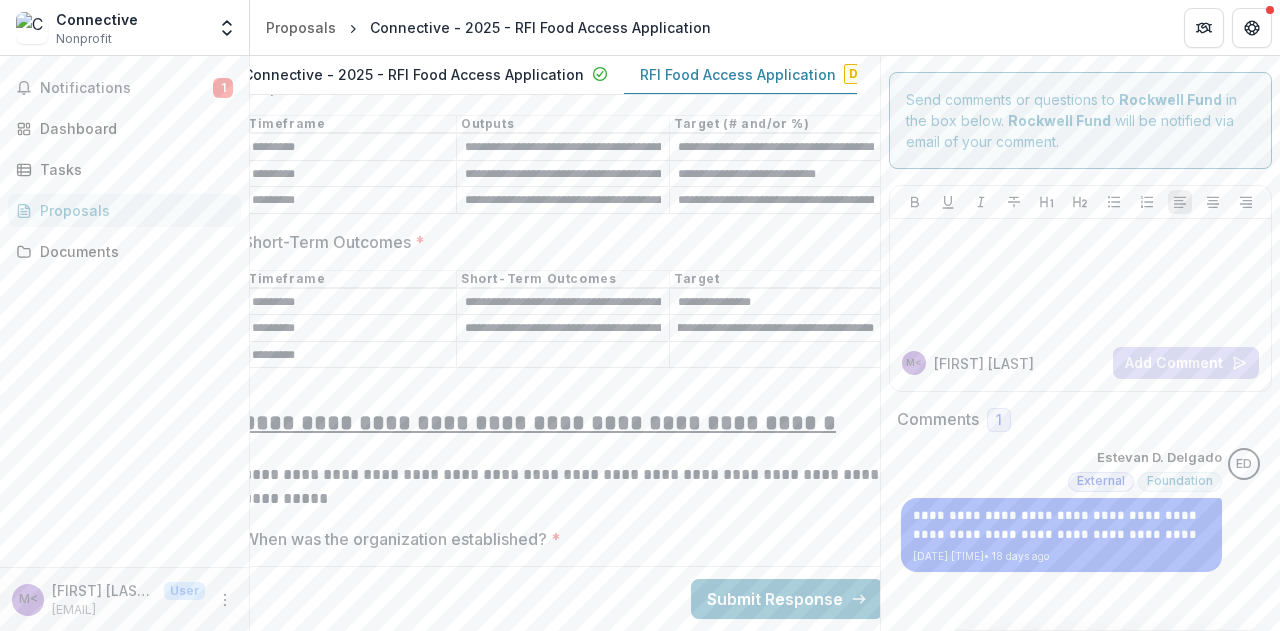 type on "**********" 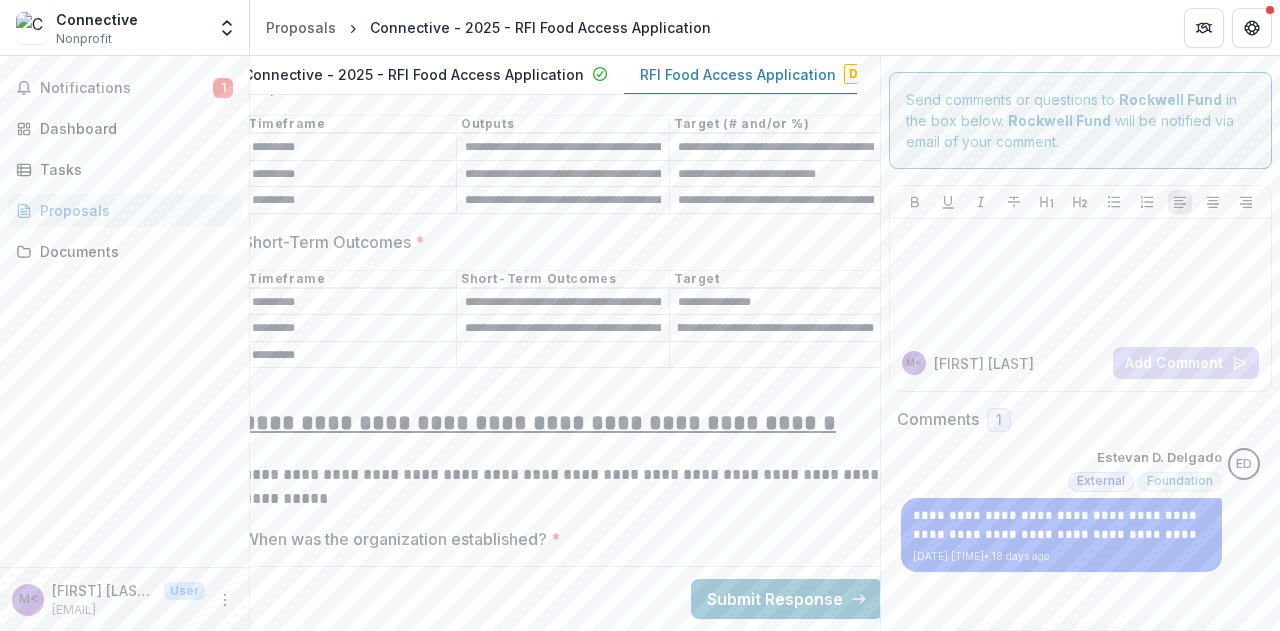 scroll, scrollTop: 0, scrollLeft: 0, axis: both 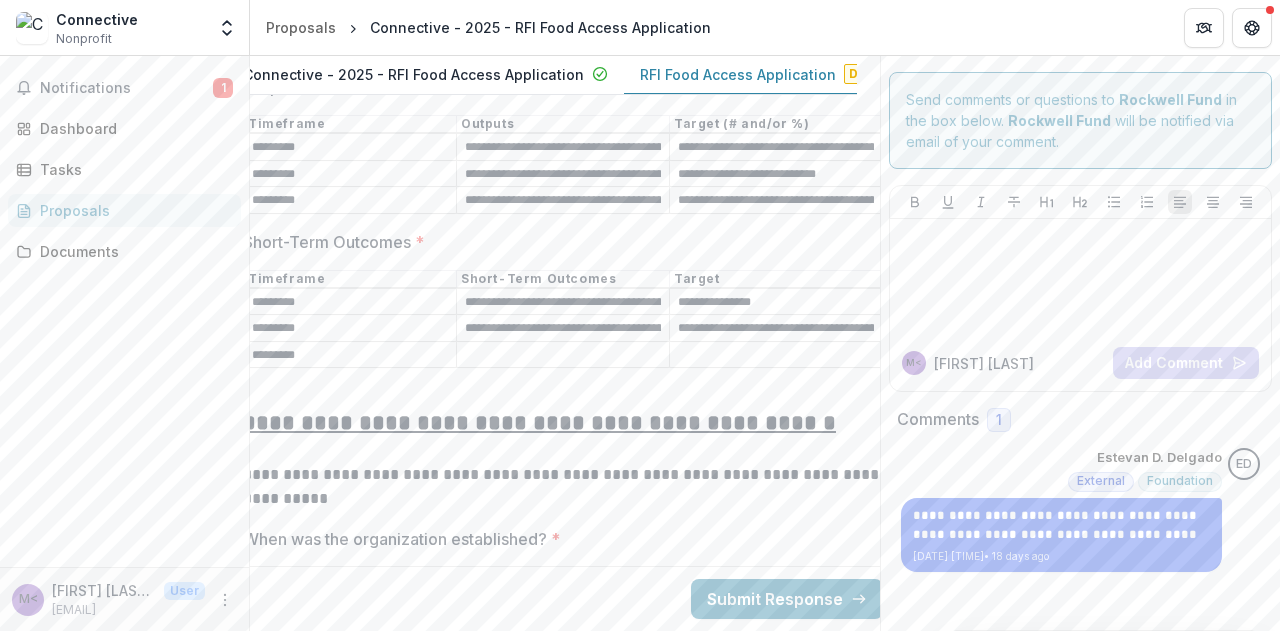 click on "Short-Term Outcomes *" at bounding box center (563, 355) 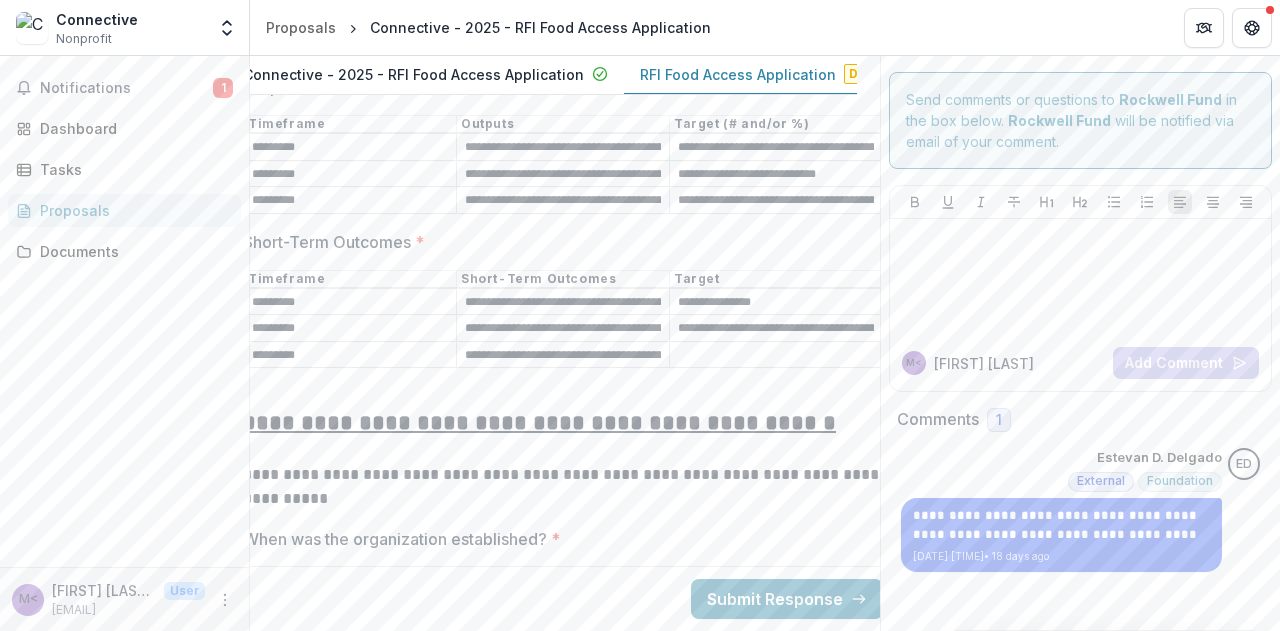 scroll, scrollTop: 0, scrollLeft: 558, axis: horizontal 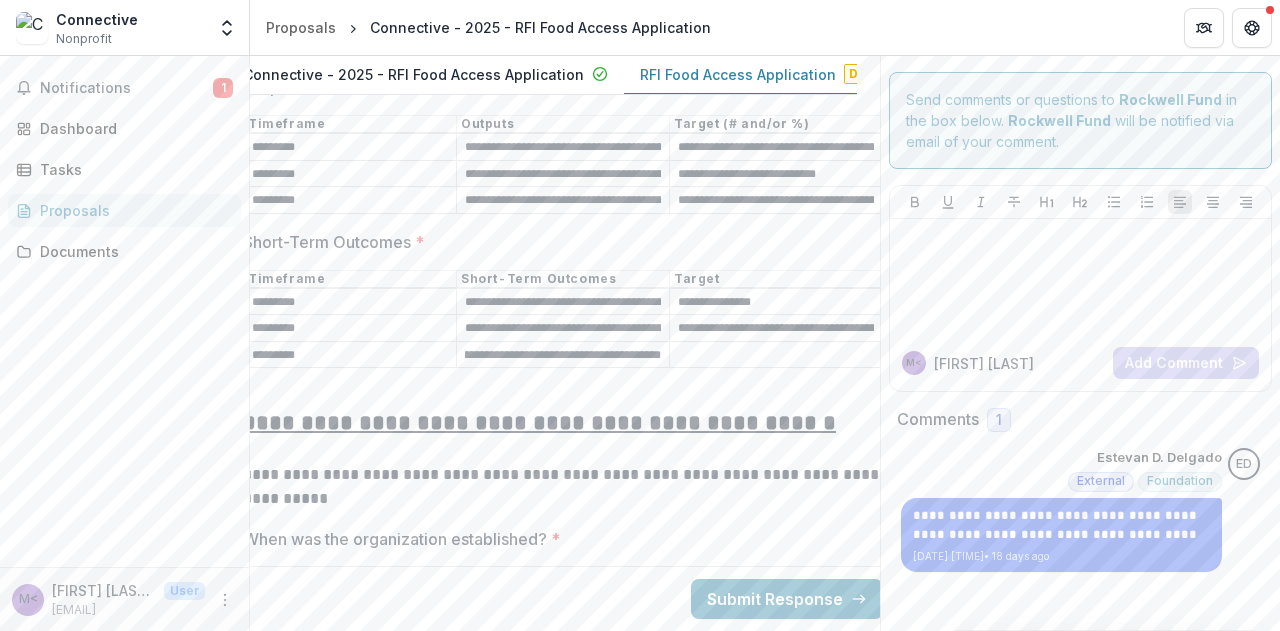 type on "**********" 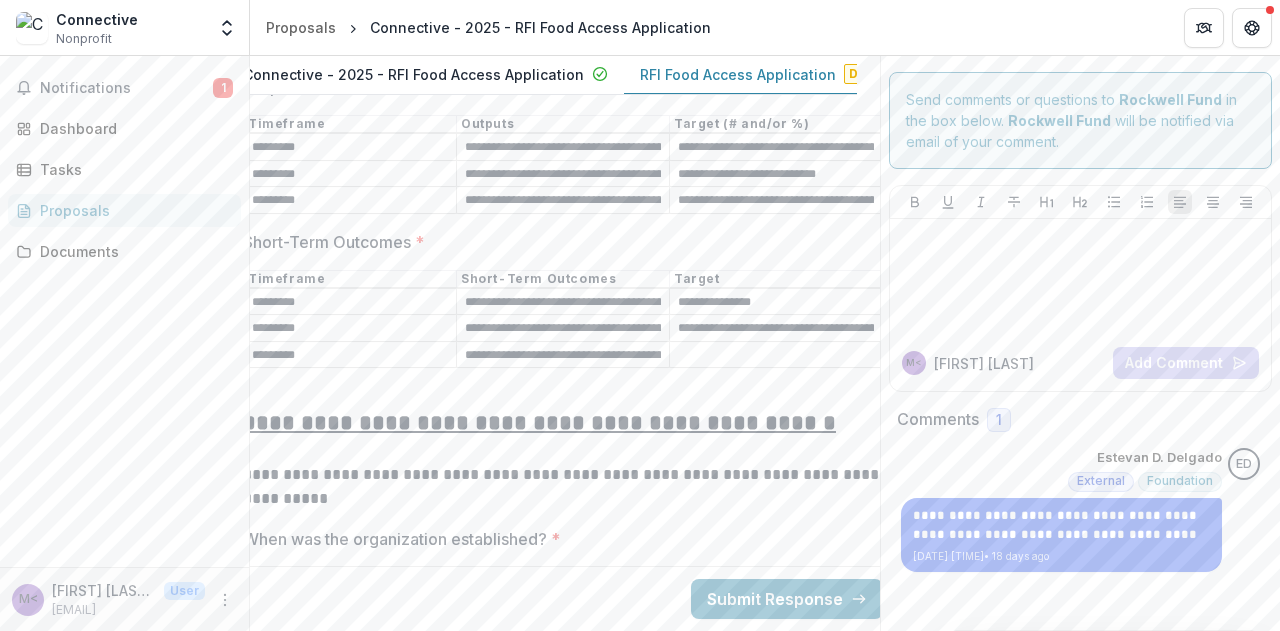 click on "Short-Term Outcomes *" at bounding box center [776, 355] 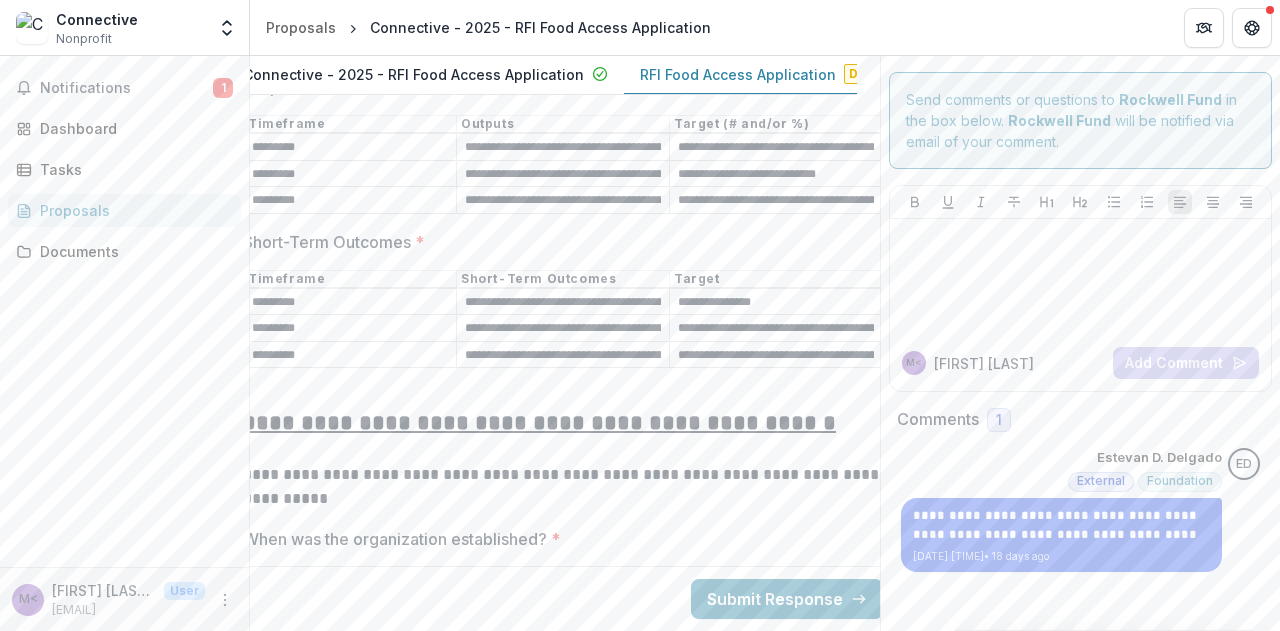 scroll, scrollTop: 0, scrollLeft: 176, axis: horizontal 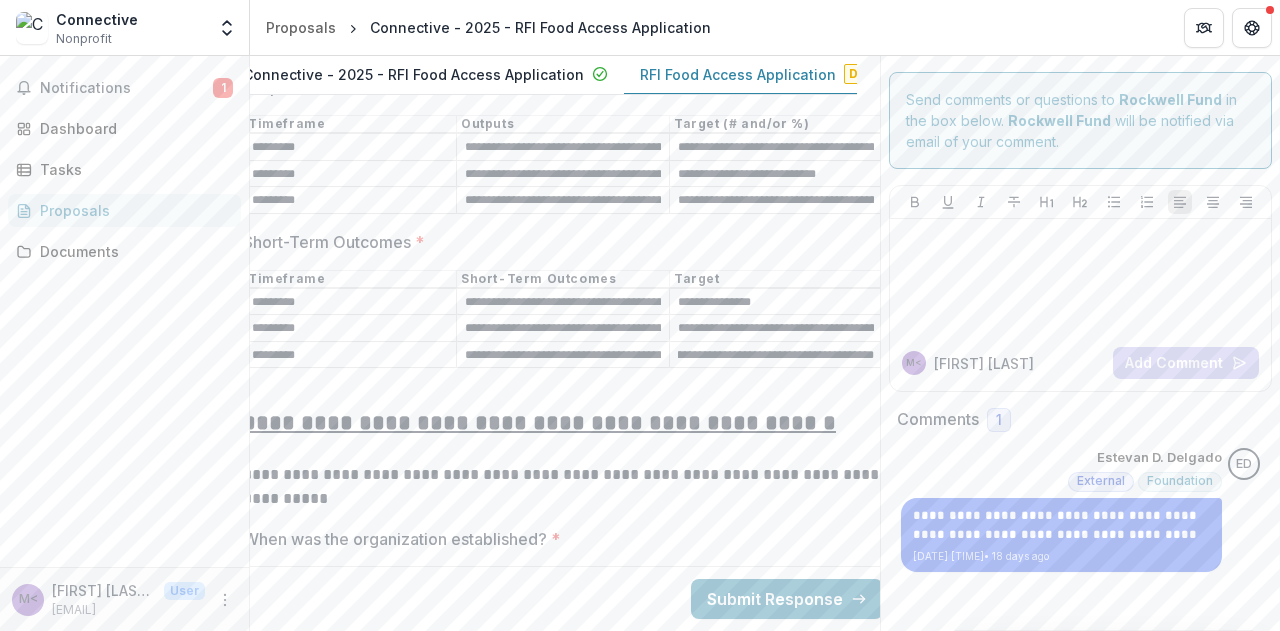 type on "**********" 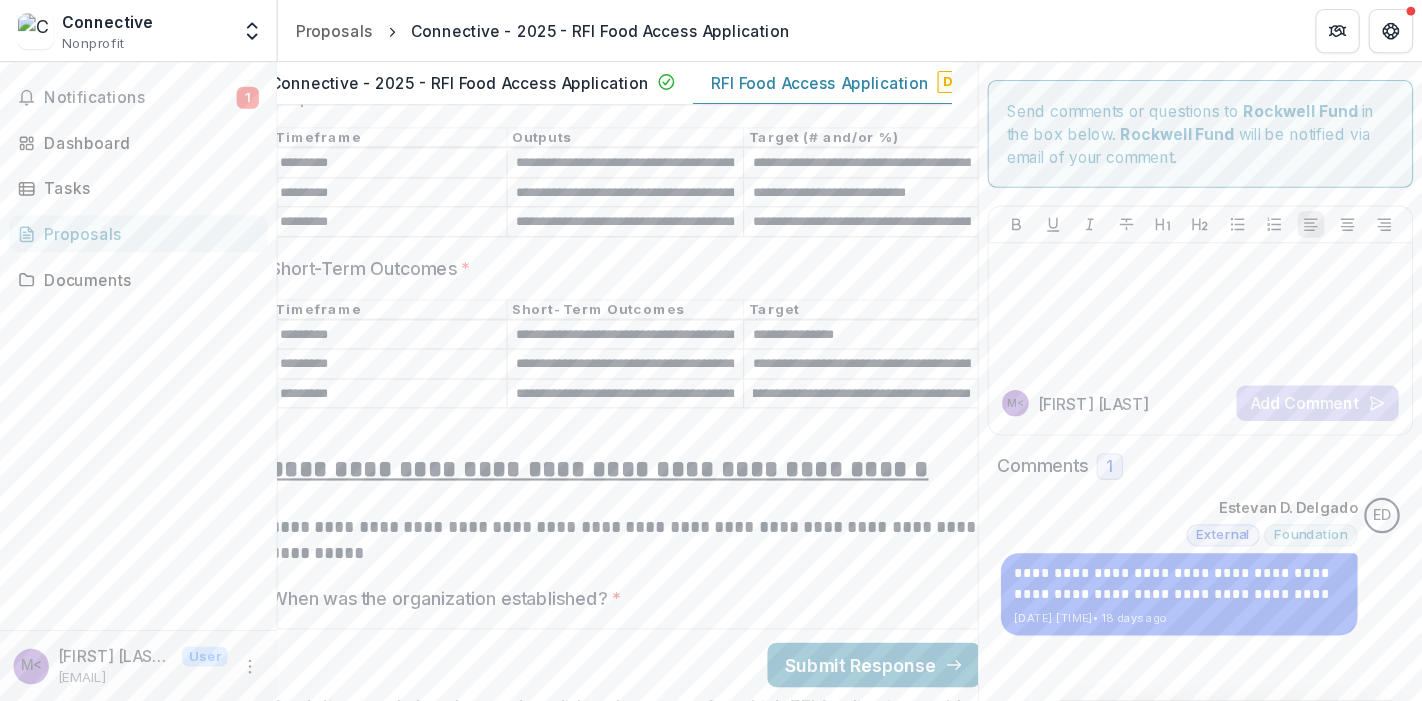 scroll, scrollTop: 0, scrollLeft: 0, axis: both 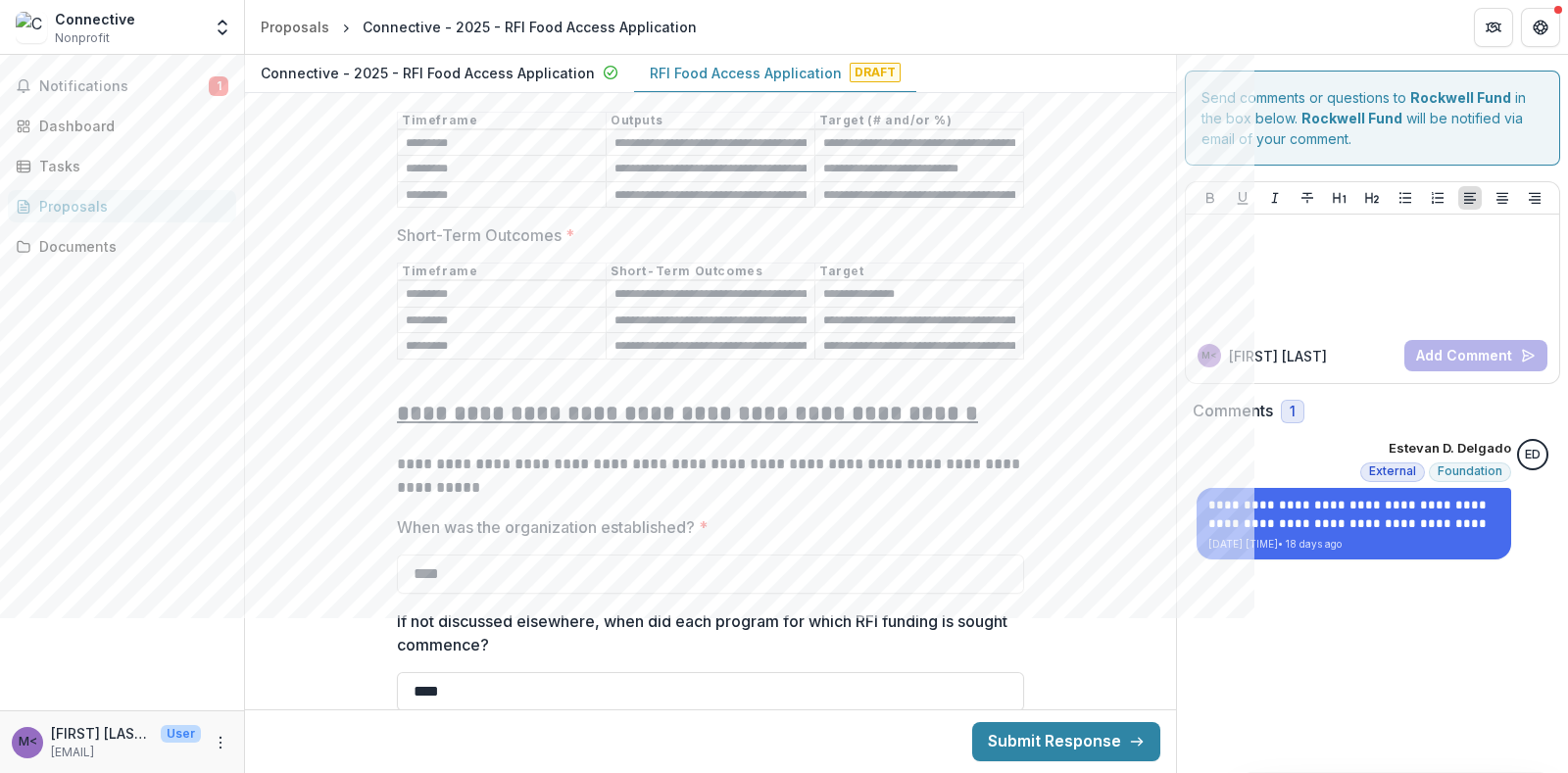 drag, startPoint x: 1188, startPoint y: 18, endPoint x: 1074, endPoint y: 415, distance: 413.04358 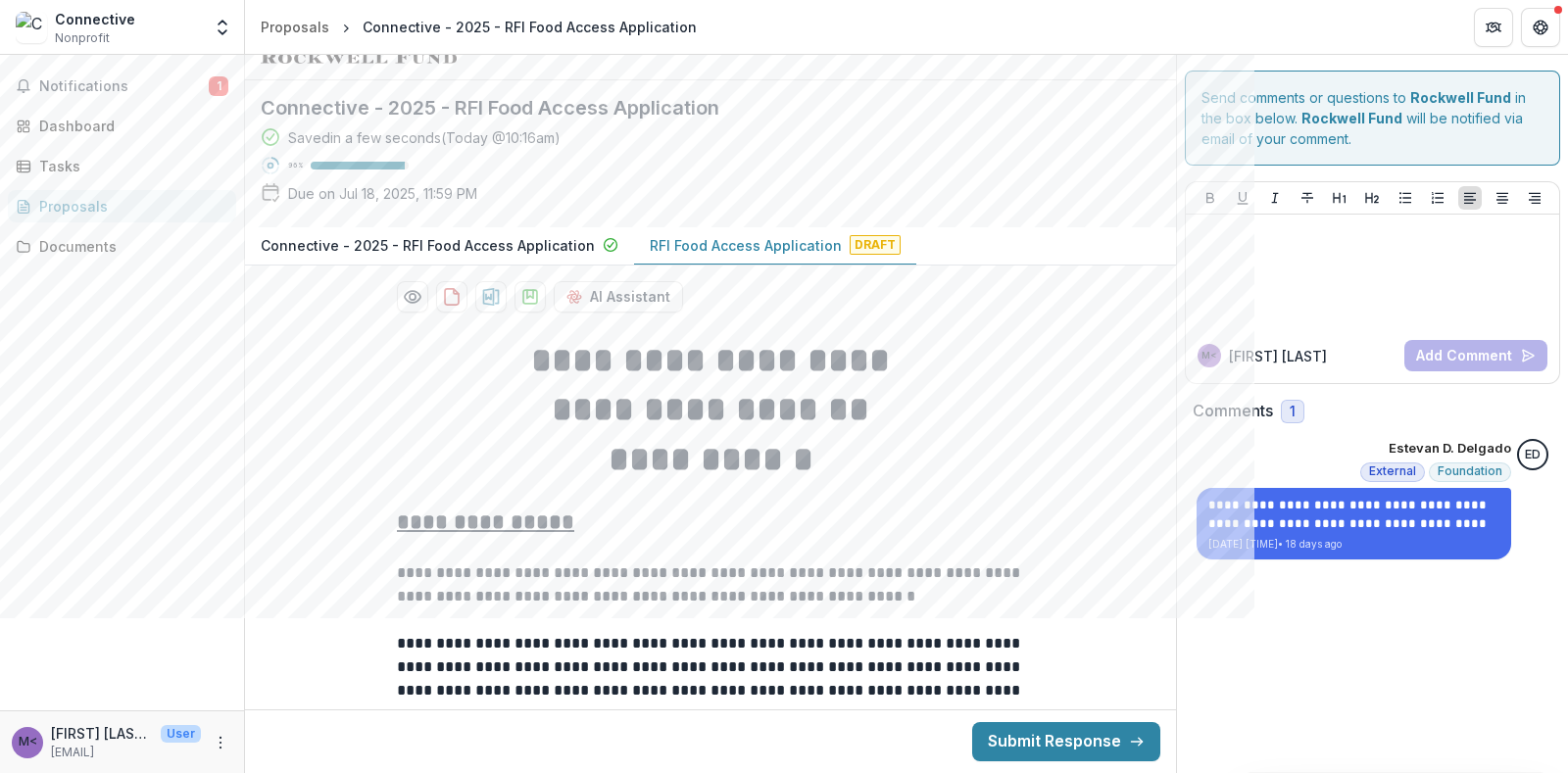 scroll, scrollTop: 0, scrollLeft: 0, axis: both 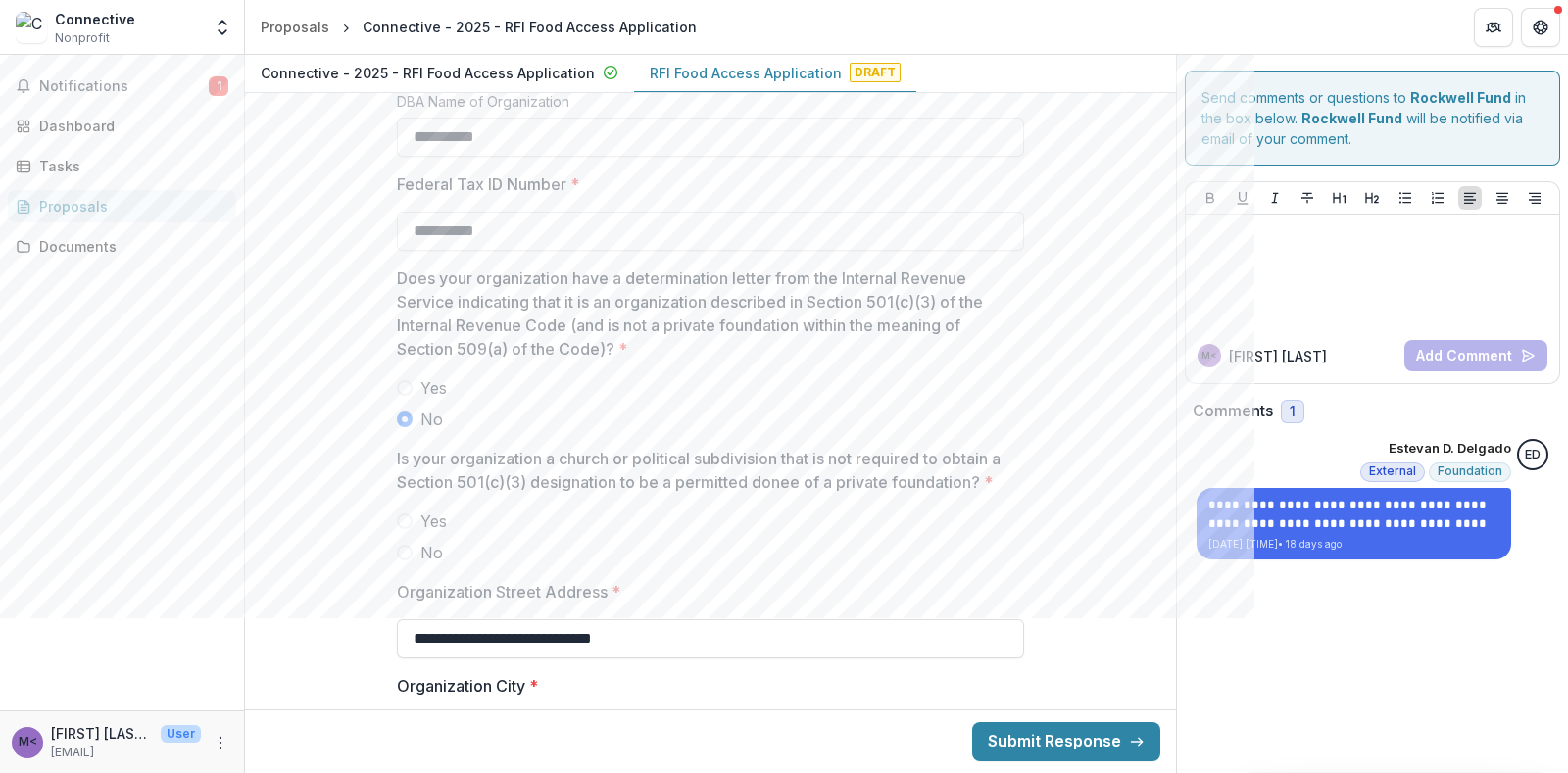 click at bounding box center [405, 388] 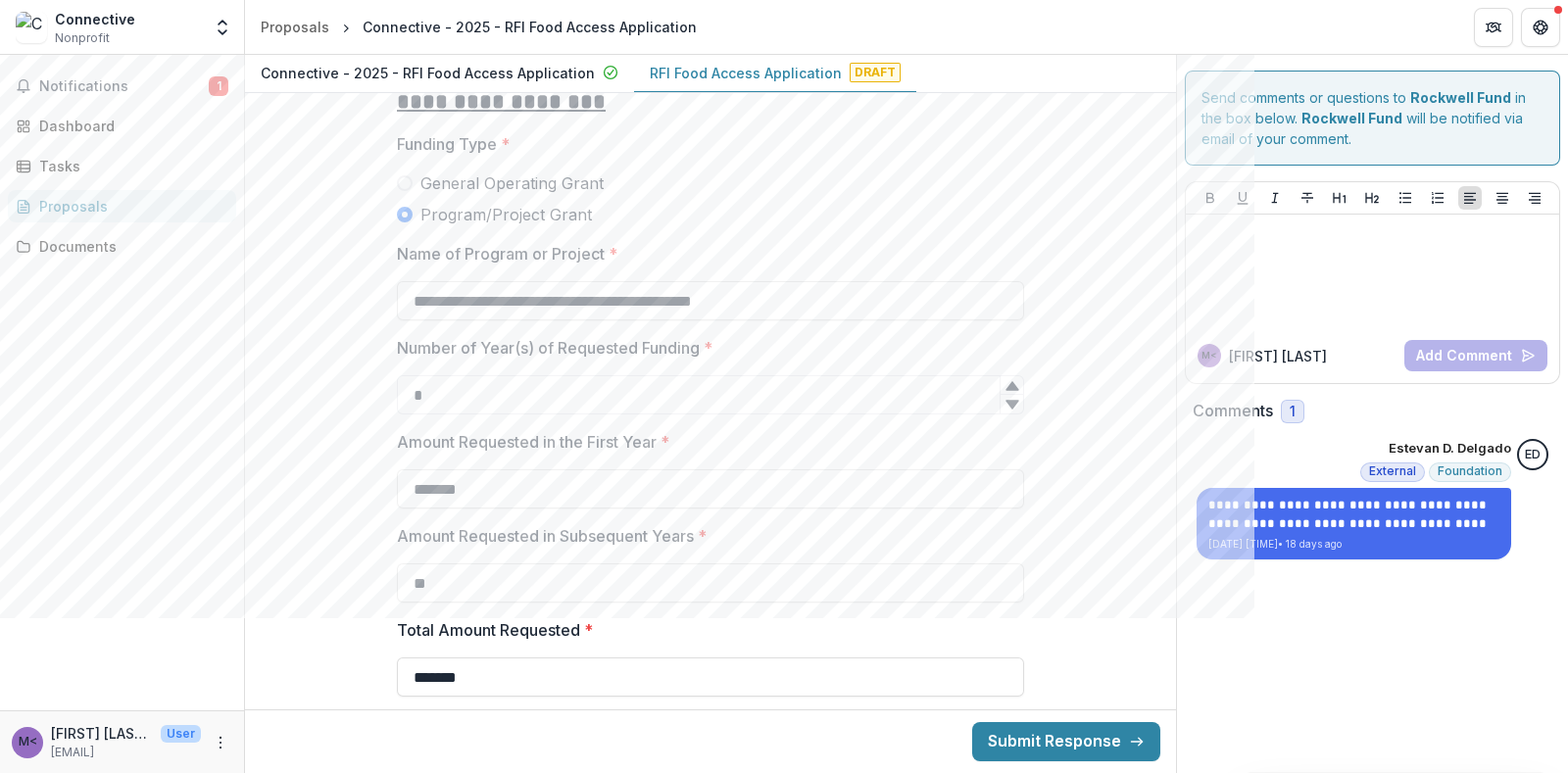 scroll, scrollTop: 2817, scrollLeft: 0, axis: vertical 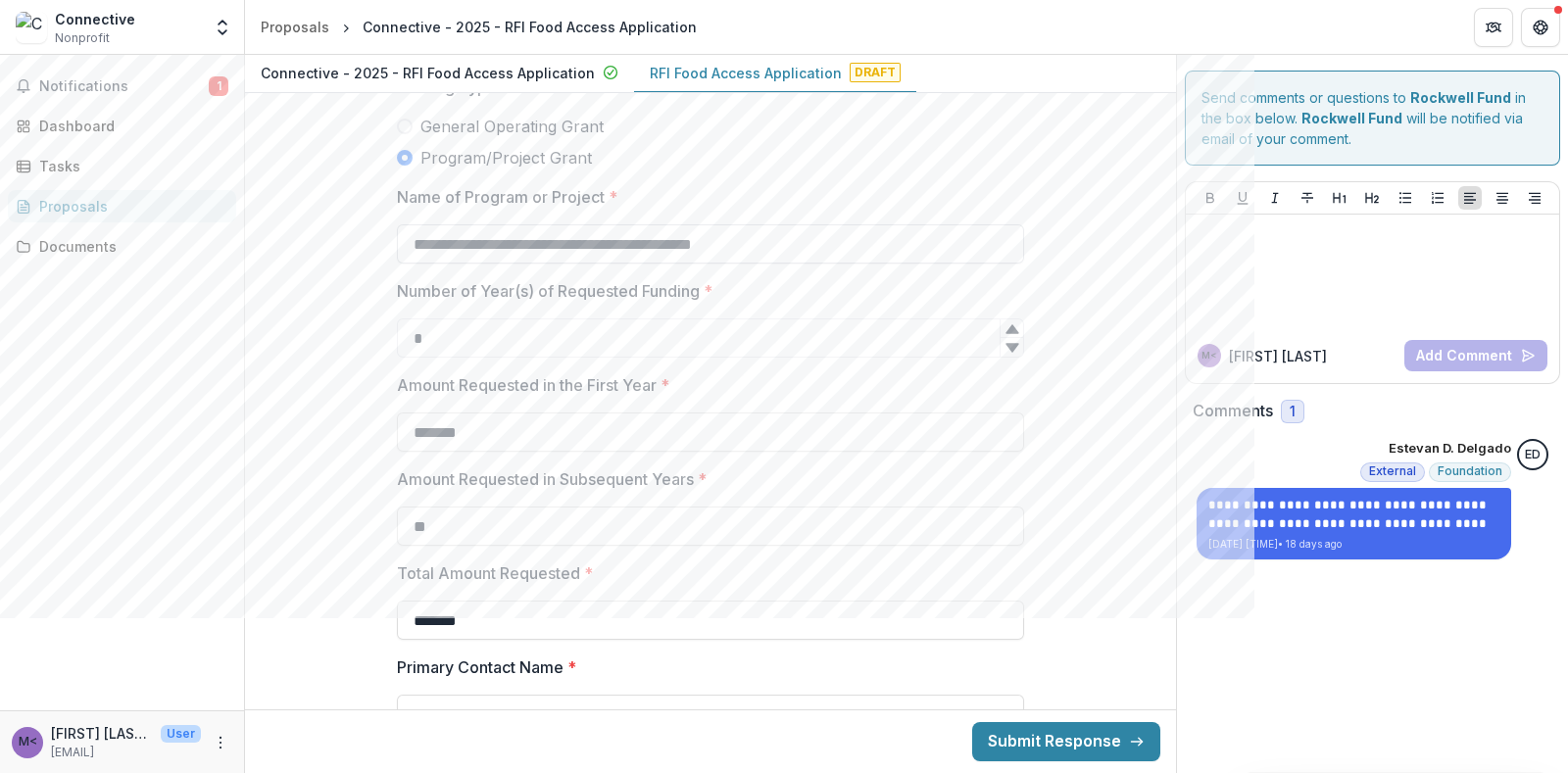 click on "**********" at bounding box center (710, 244) 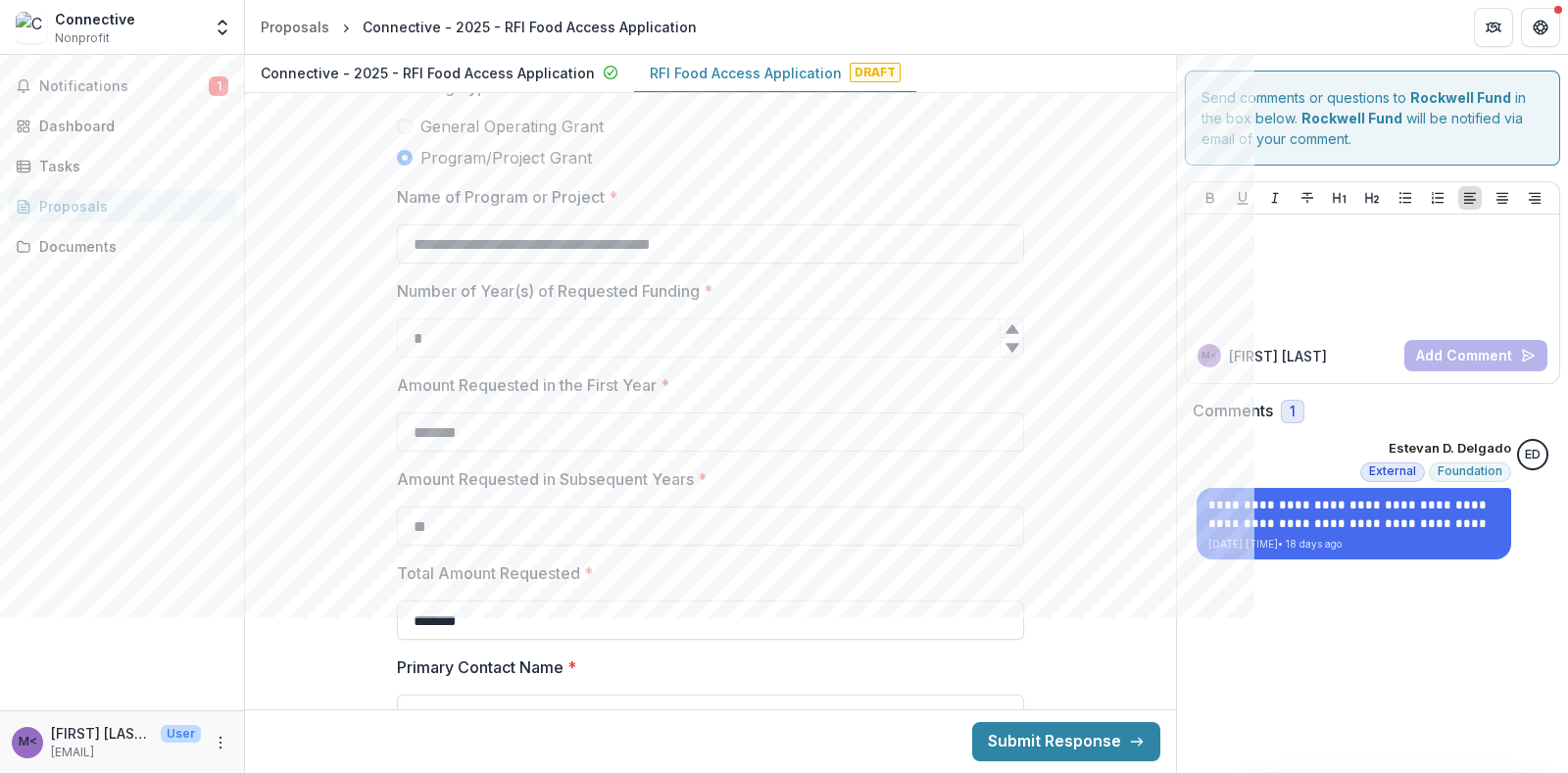 click on "**********" at bounding box center [710, 244] 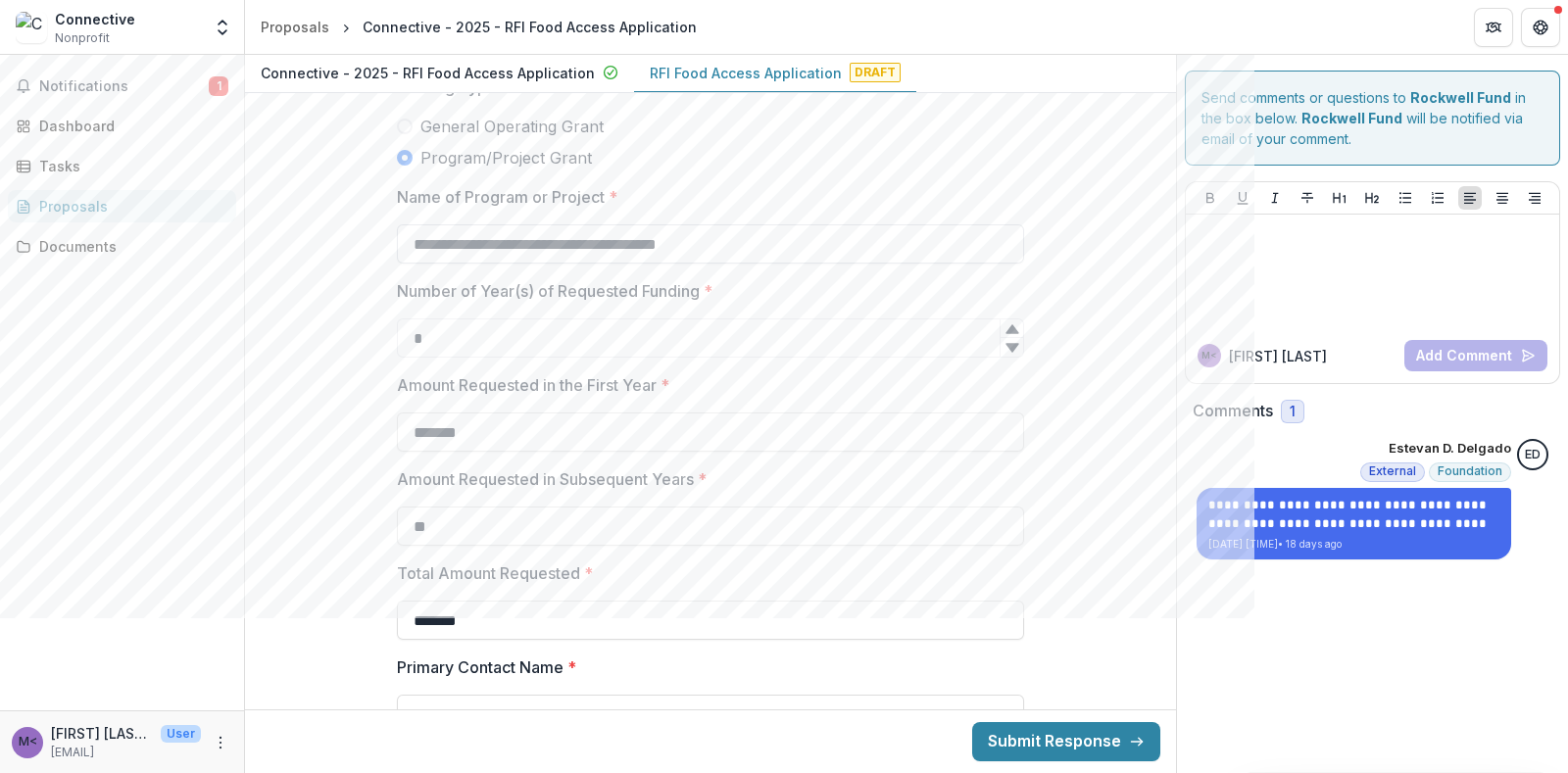 paste on "*****" 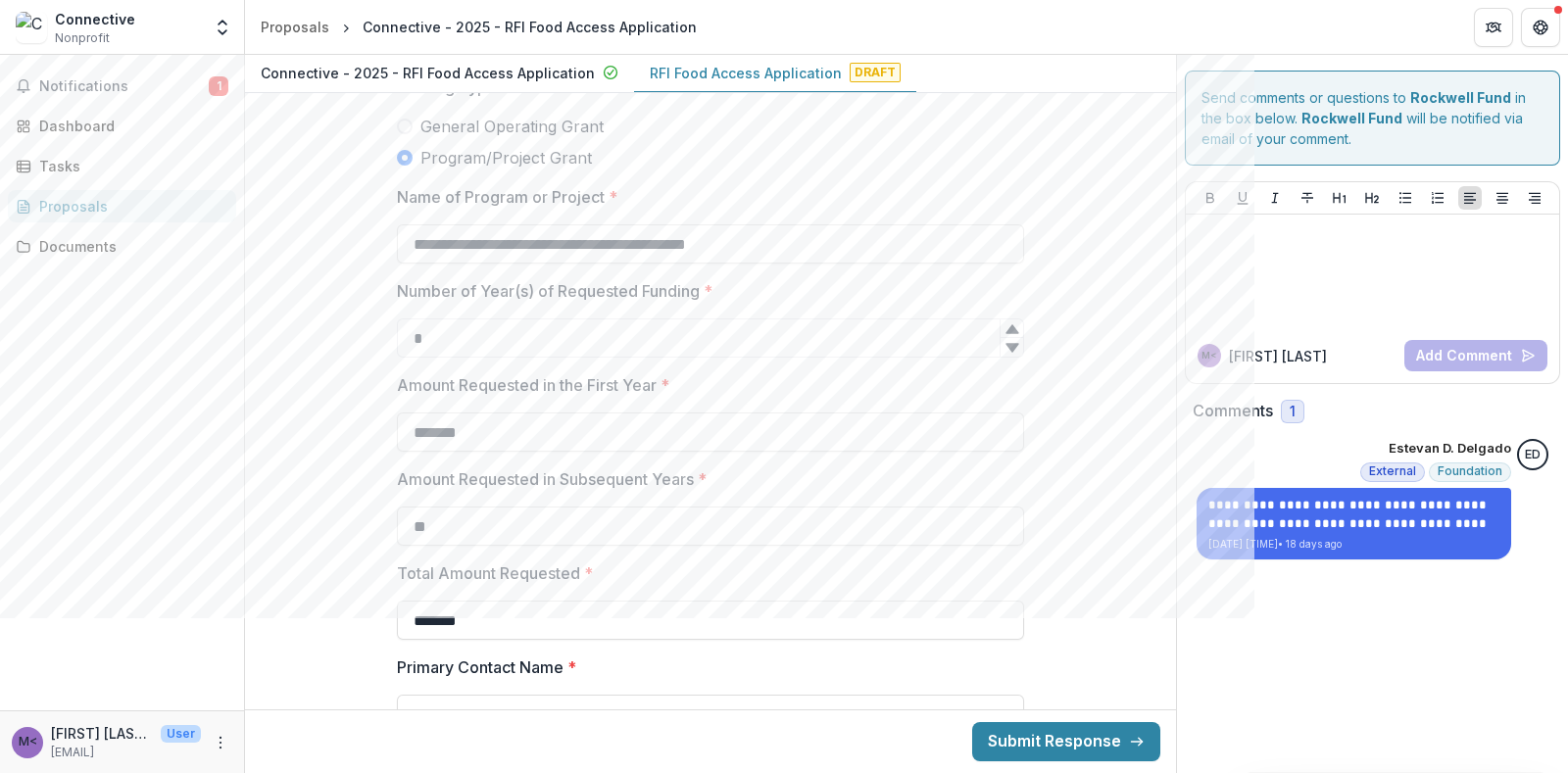 type on "**********" 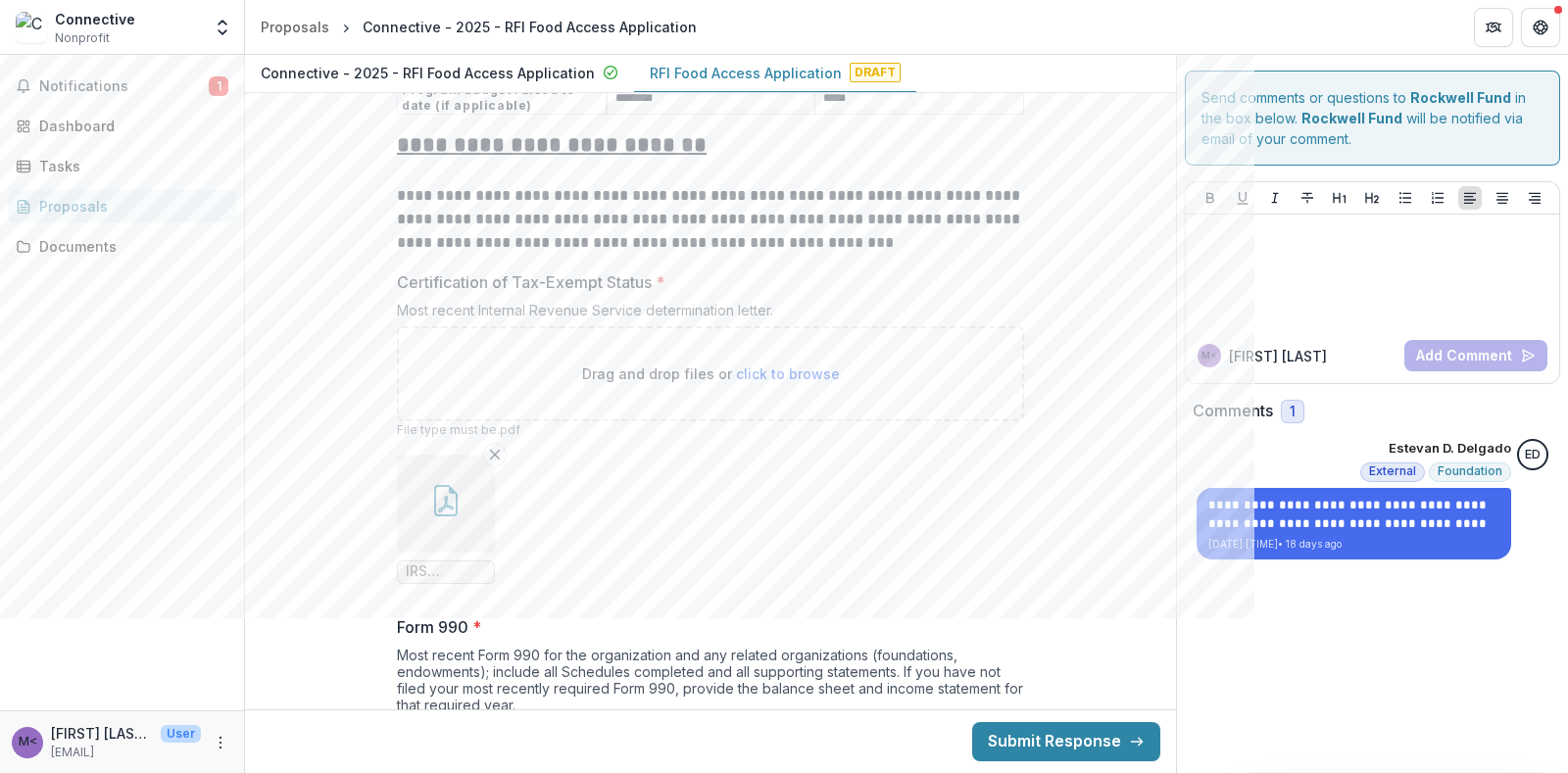 scroll, scrollTop: 13960, scrollLeft: 0, axis: vertical 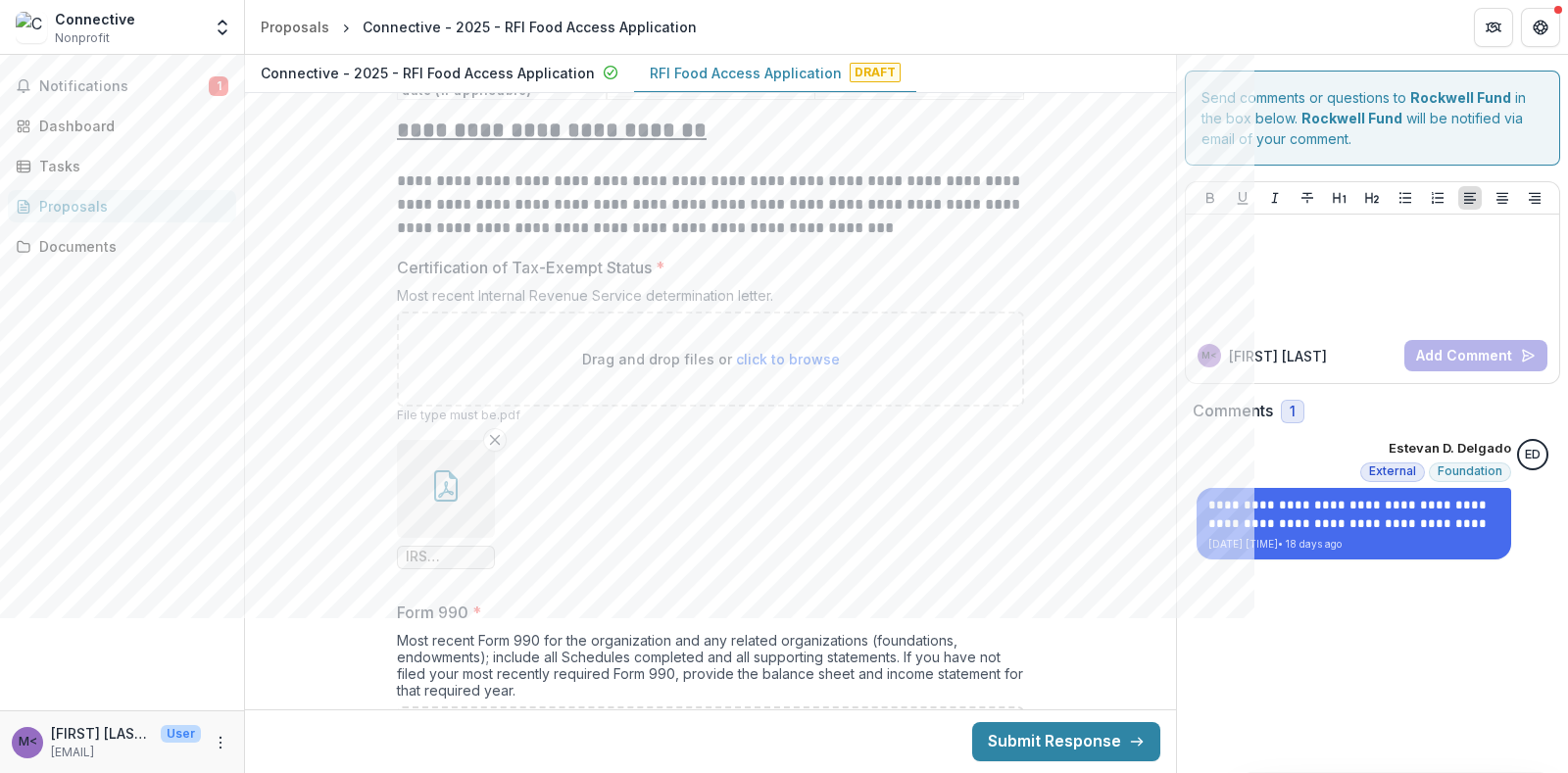 drag, startPoint x: 428, startPoint y: 505, endPoint x: 309, endPoint y: 508, distance: 119.03781 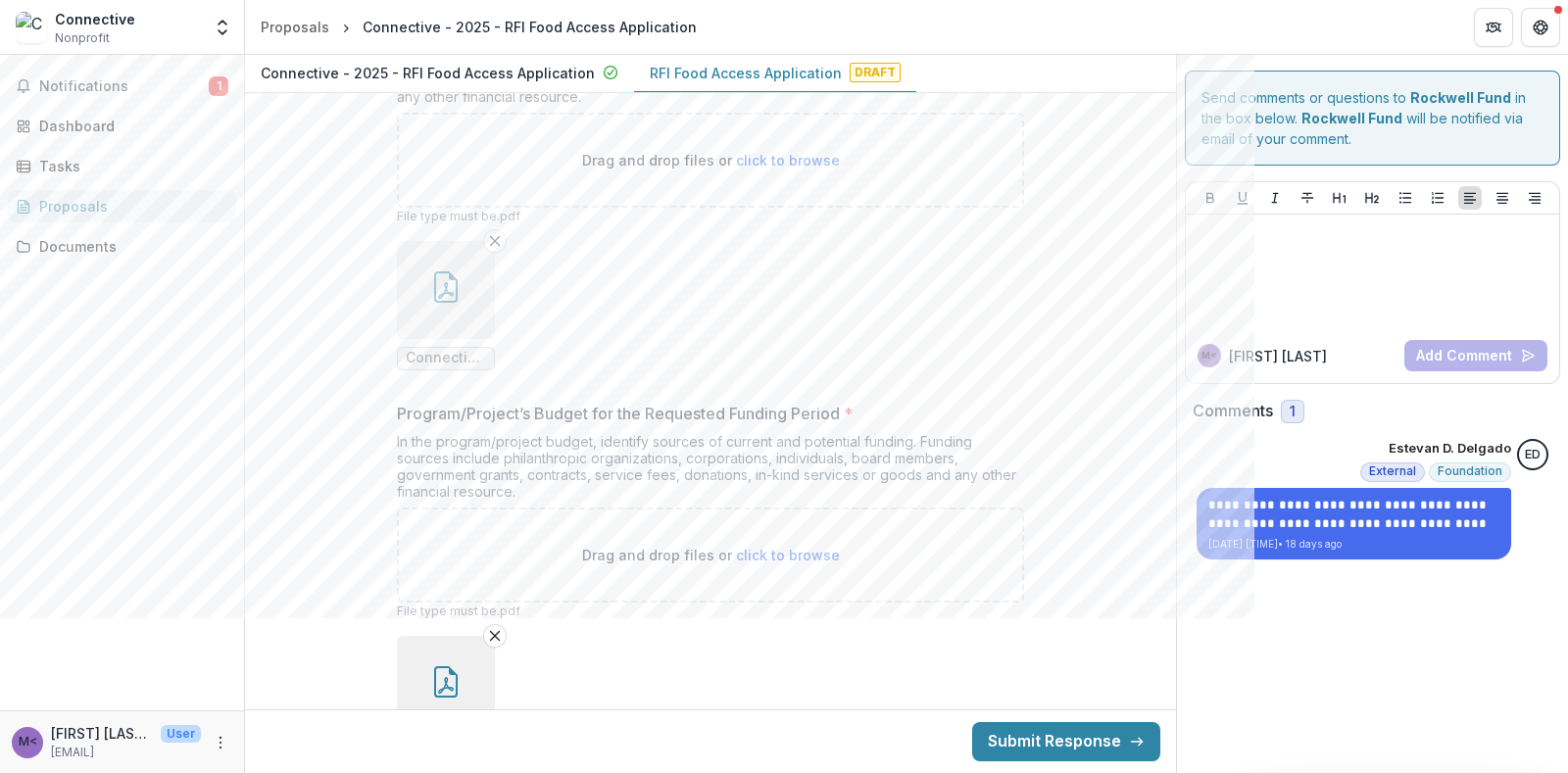 scroll, scrollTop: 15379, scrollLeft: 0, axis: vertical 